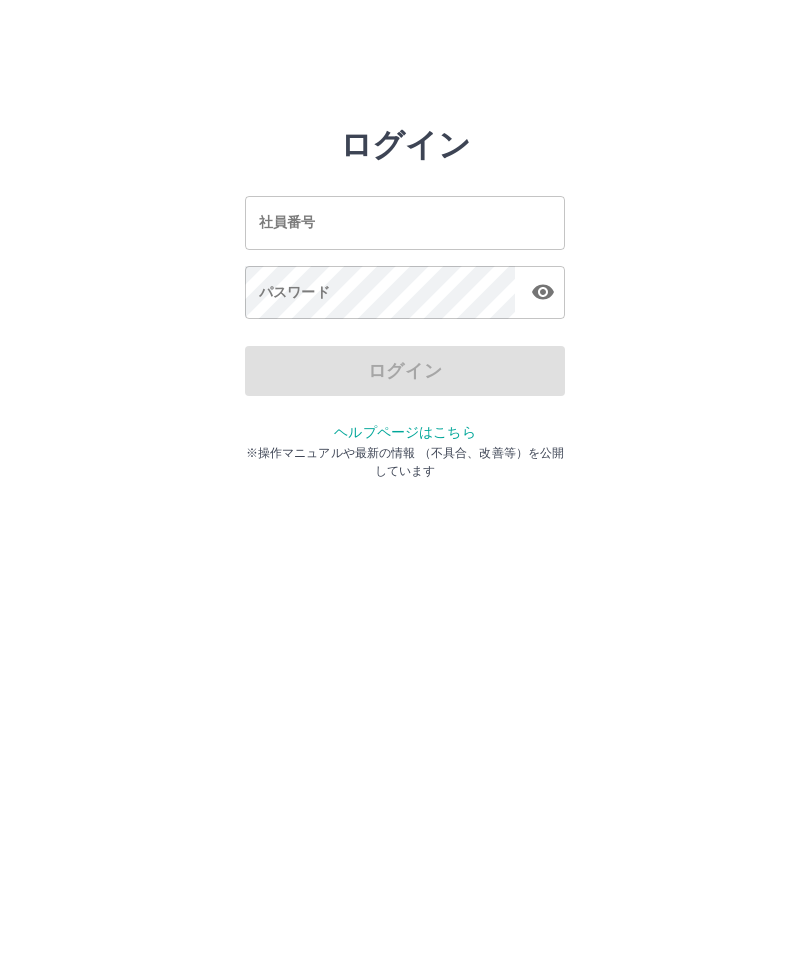 scroll, scrollTop: 0, scrollLeft: 0, axis: both 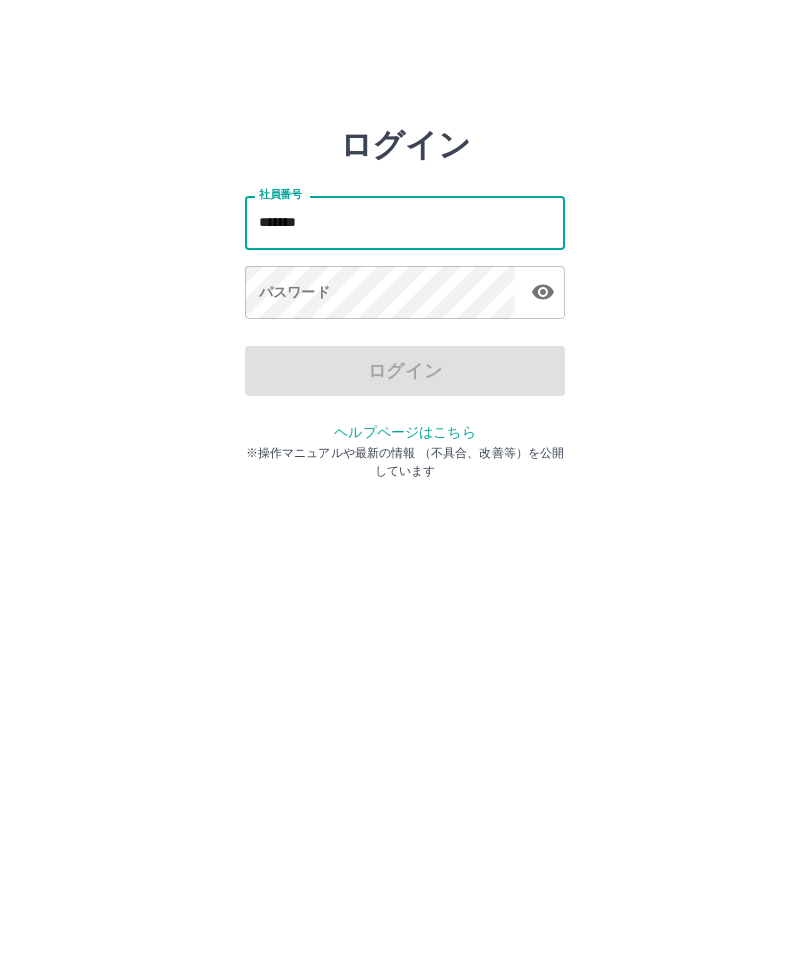 type on "*******" 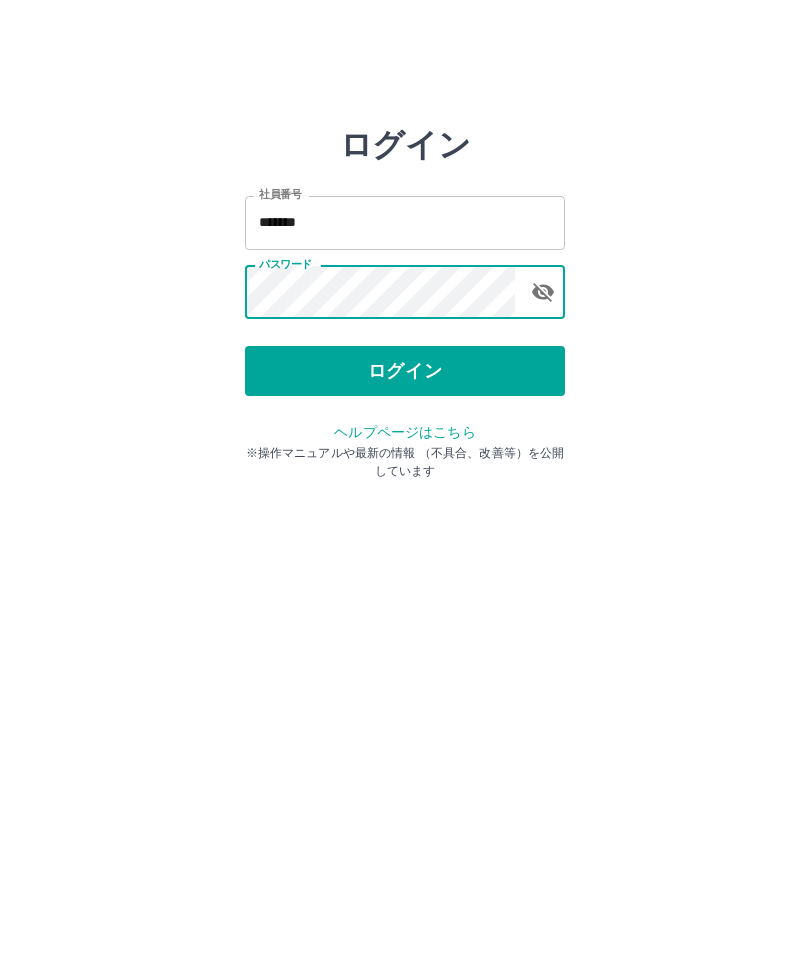 click on "ログイン" at bounding box center (405, 371) 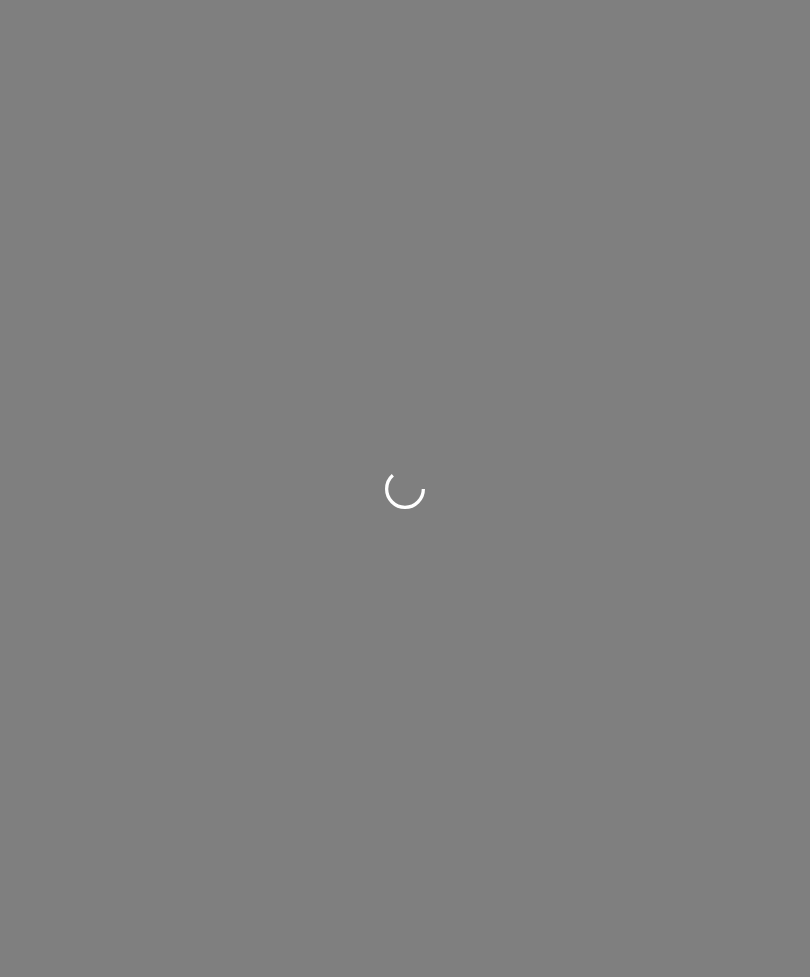 scroll, scrollTop: 0, scrollLeft: 0, axis: both 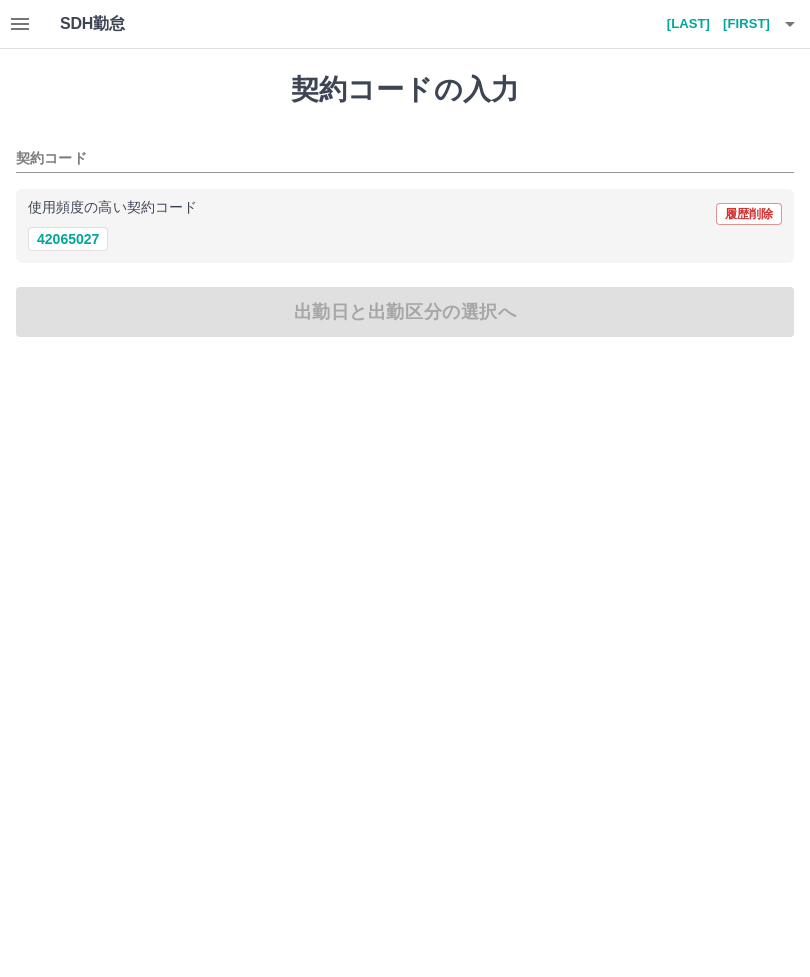 click on "[NUMBER]" at bounding box center (68, 239) 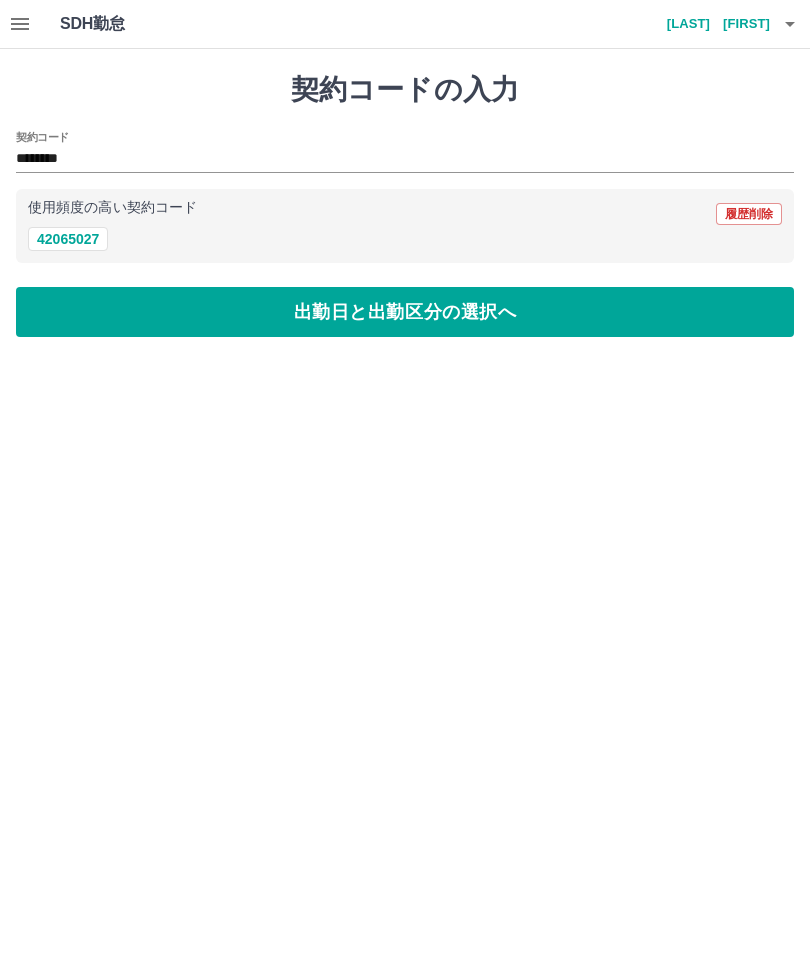click on "出勤日と出勤区分の選択へ" at bounding box center (405, 312) 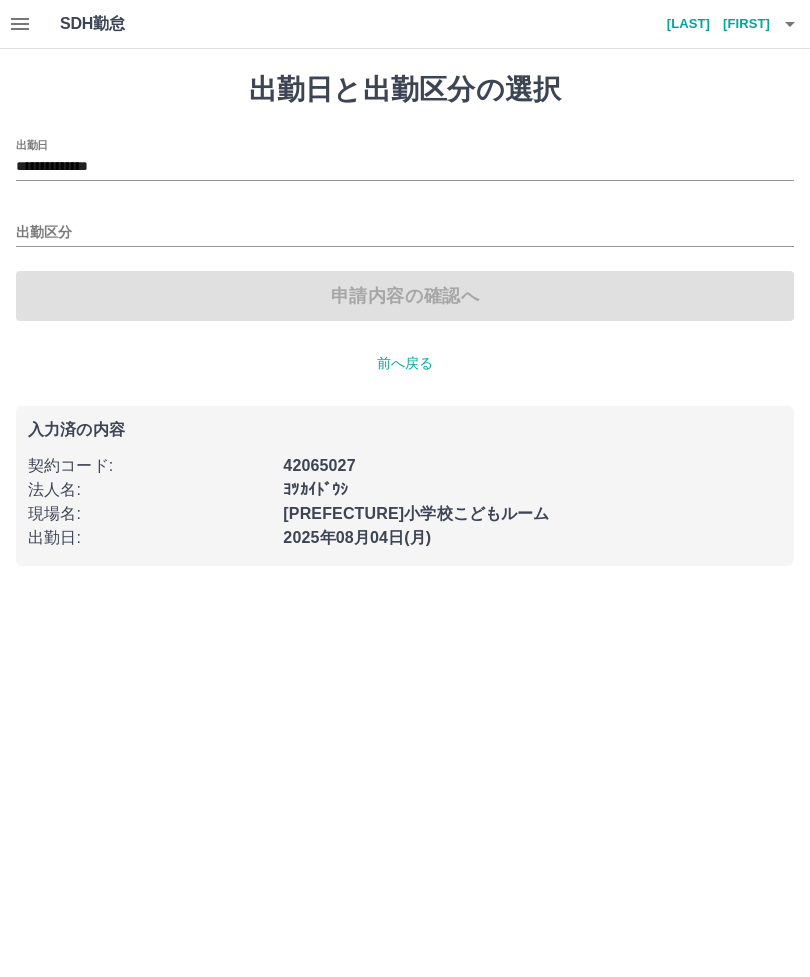 click on "**********" at bounding box center (405, 167) 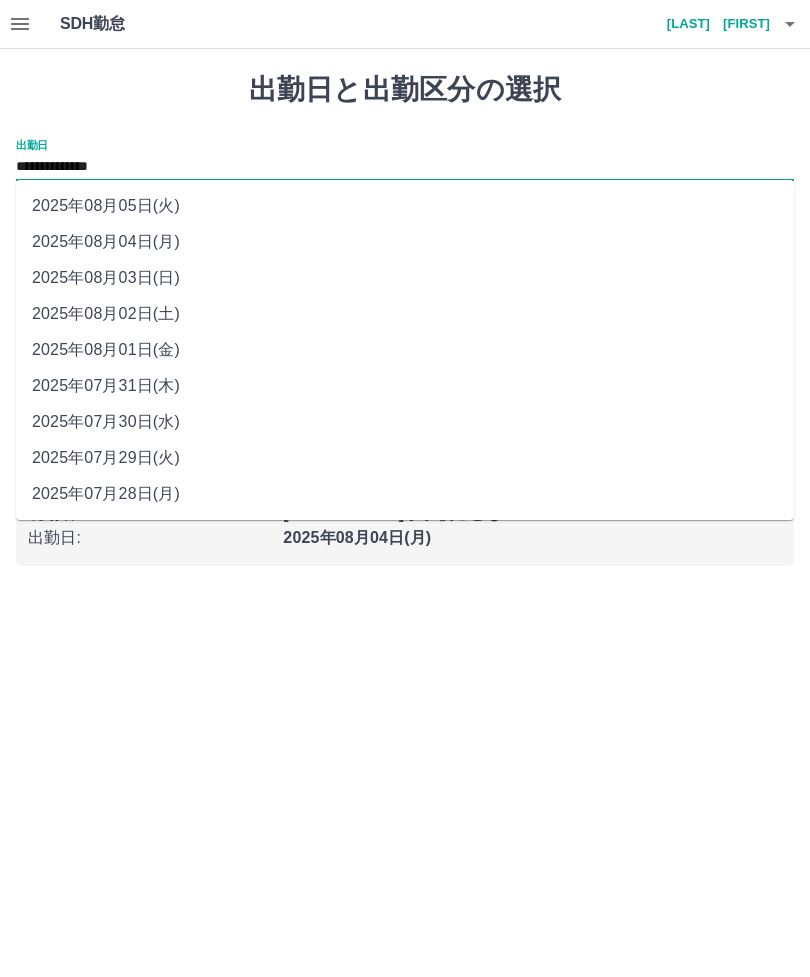 click on "2025年08月04日(月)" at bounding box center (405, 242) 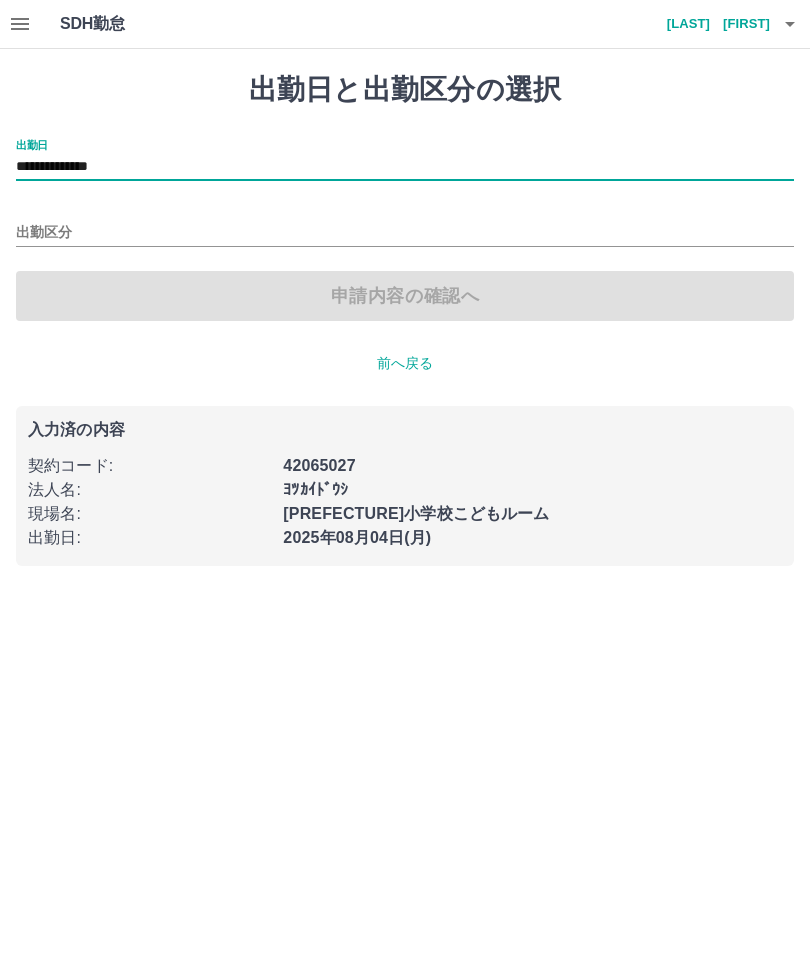 click on "出勤区分" at bounding box center [405, 226] 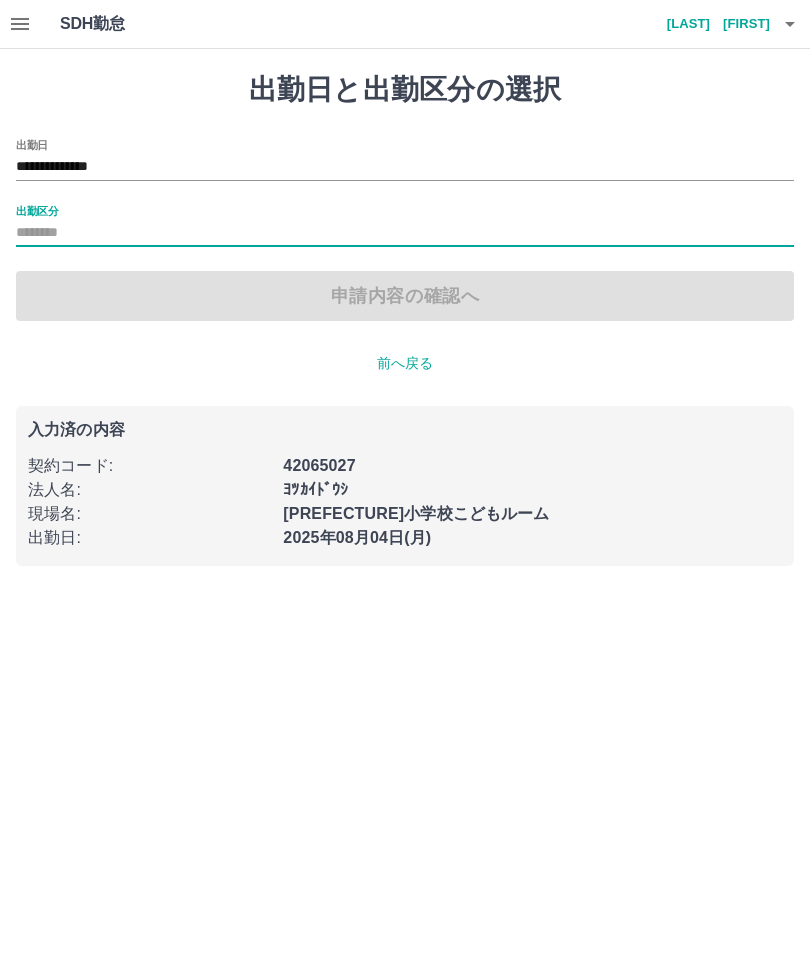 click on "出勤区分" at bounding box center (37, 210) 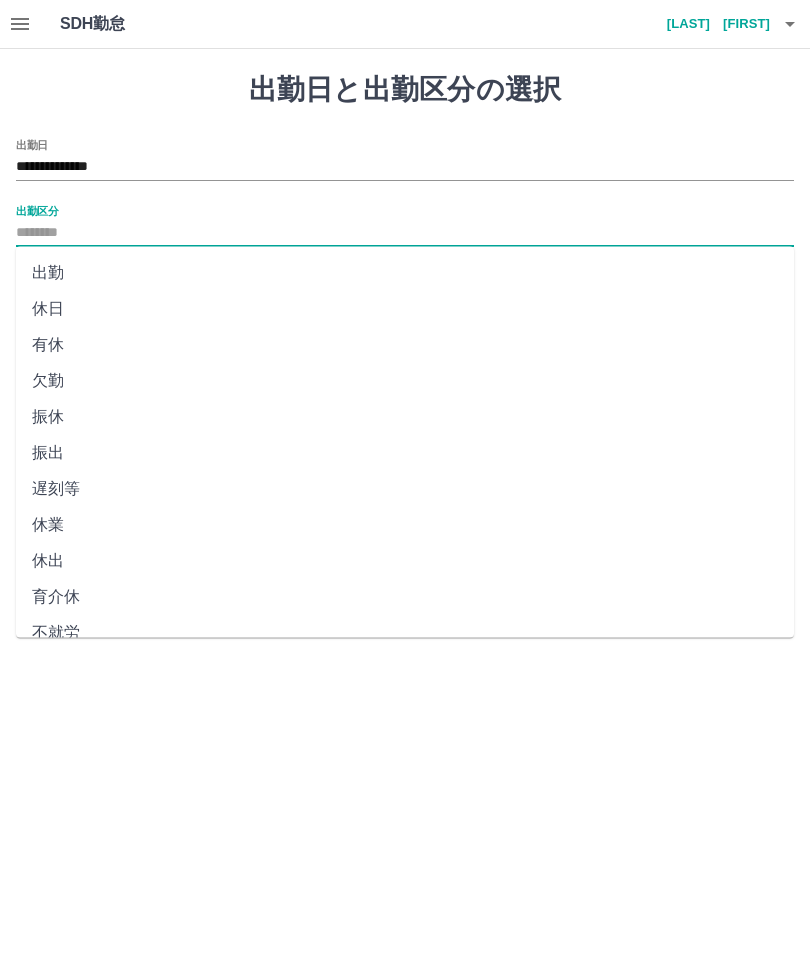 click on "出勤" at bounding box center [405, 273] 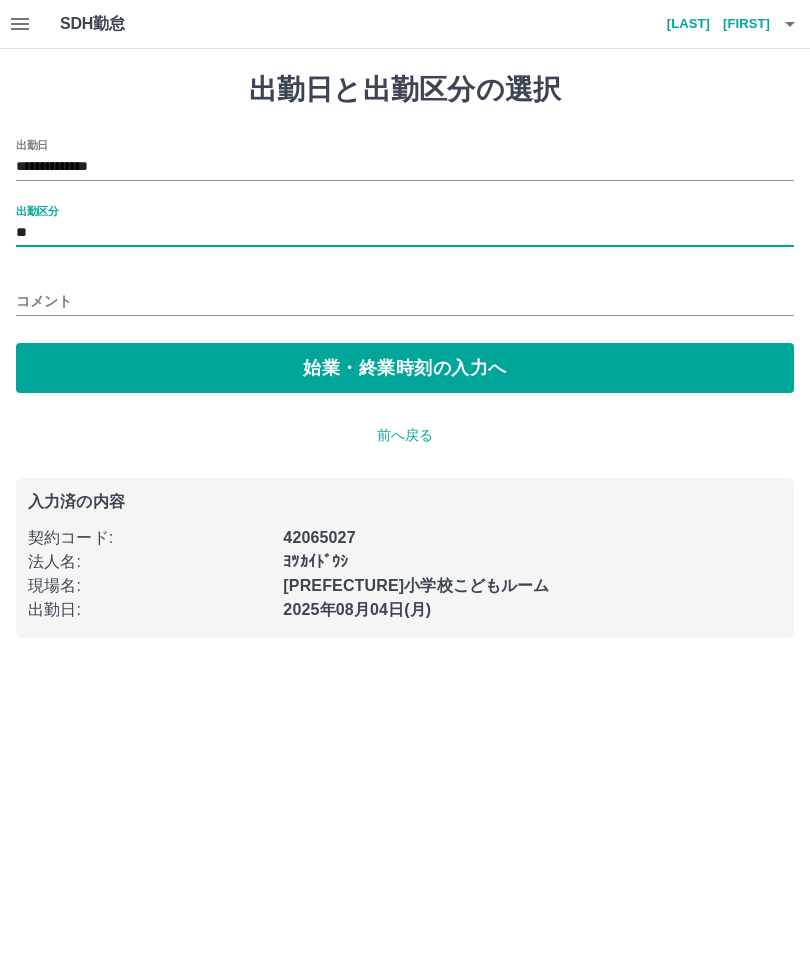 click on "始業・終業時刻の入力へ" at bounding box center (405, 368) 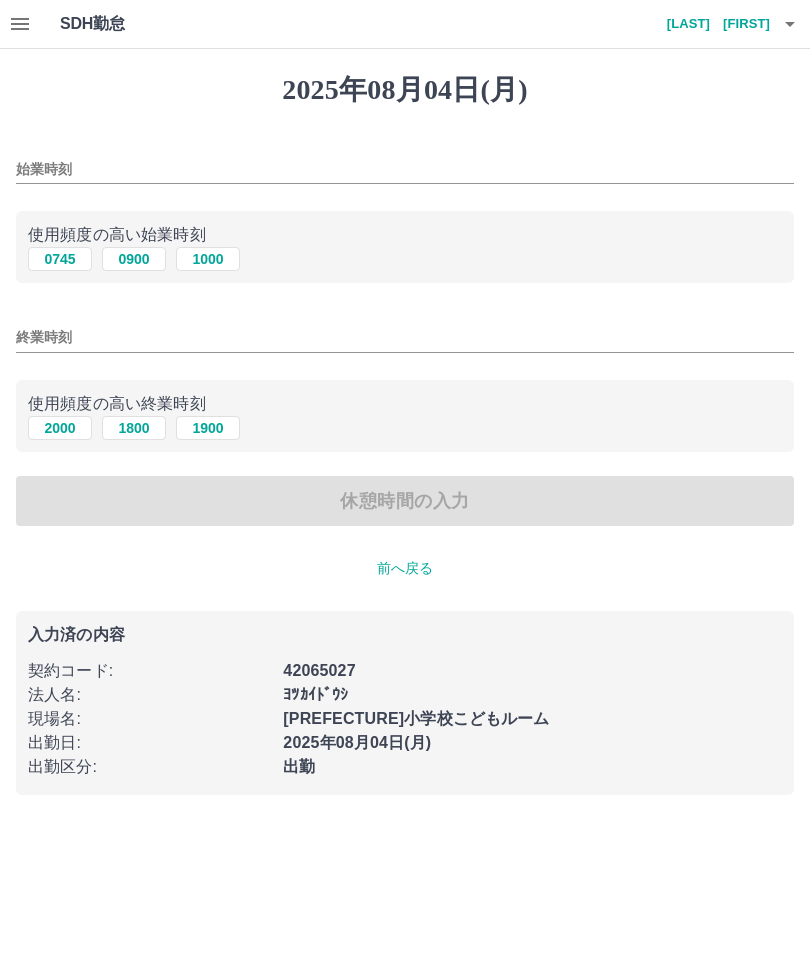 click on "0745" at bounding box center [60, 259] 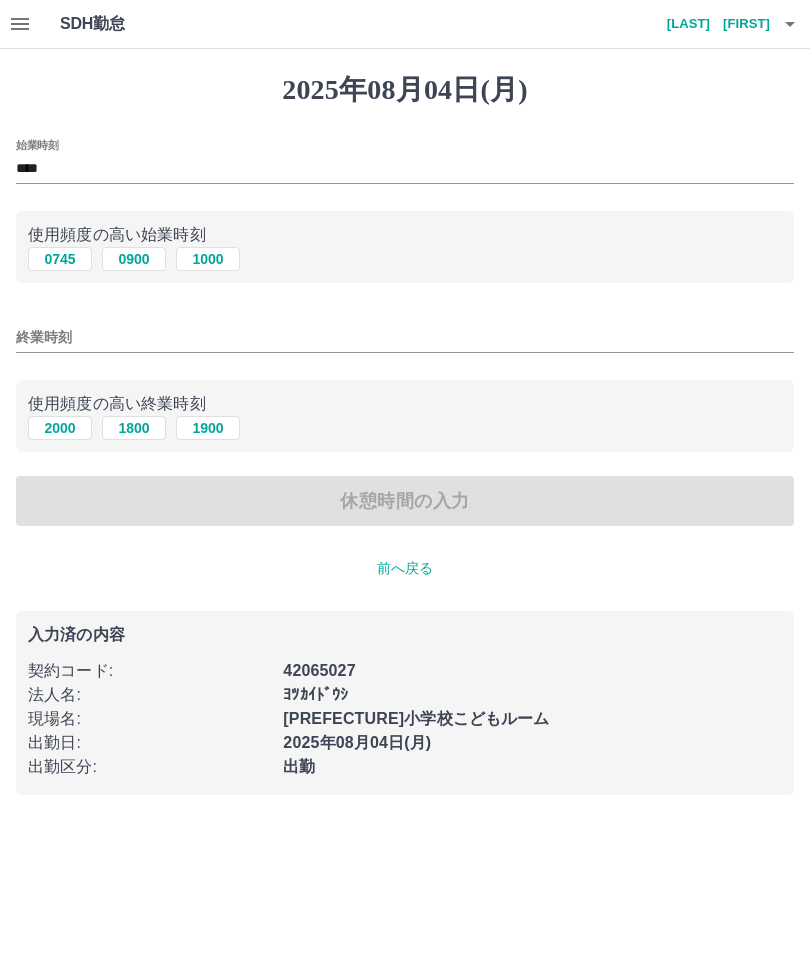 click on "終業時刻" at bounding box center [405, 337] 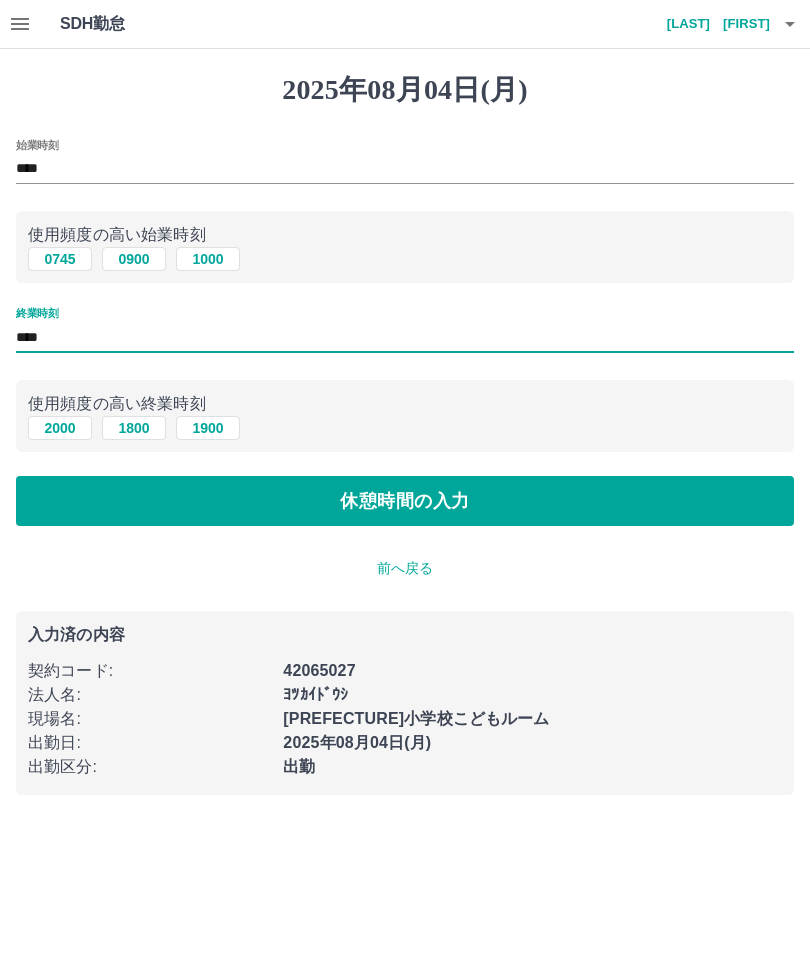 type on "****" 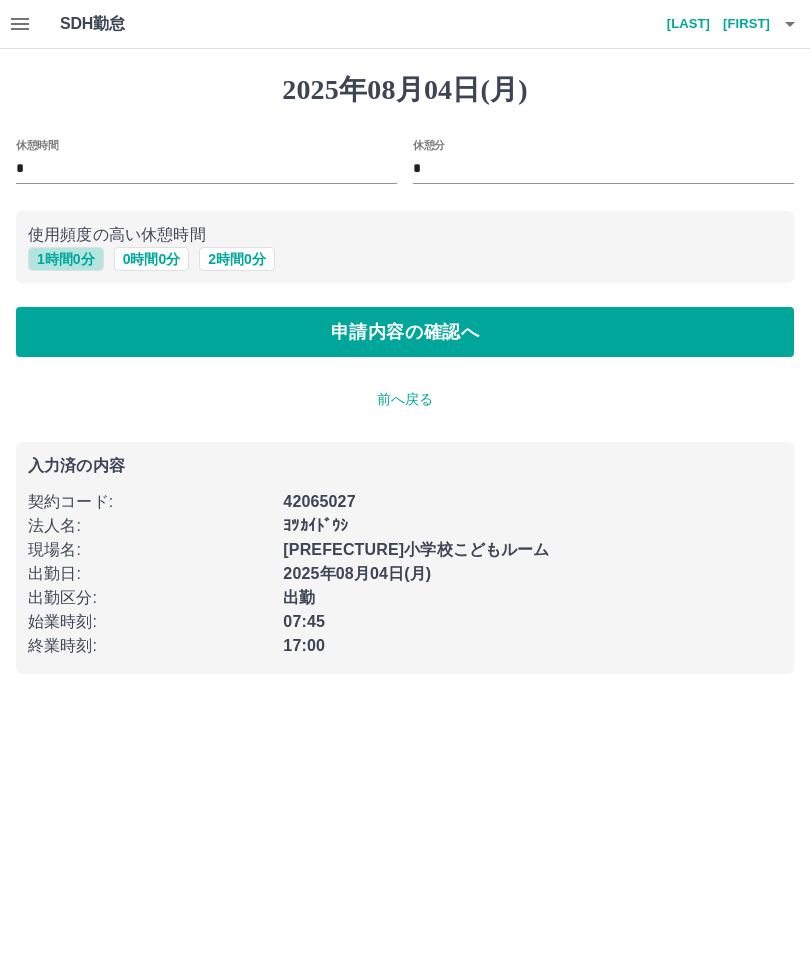 click on "1 時間 0 分" at bounding box center (66, 259) 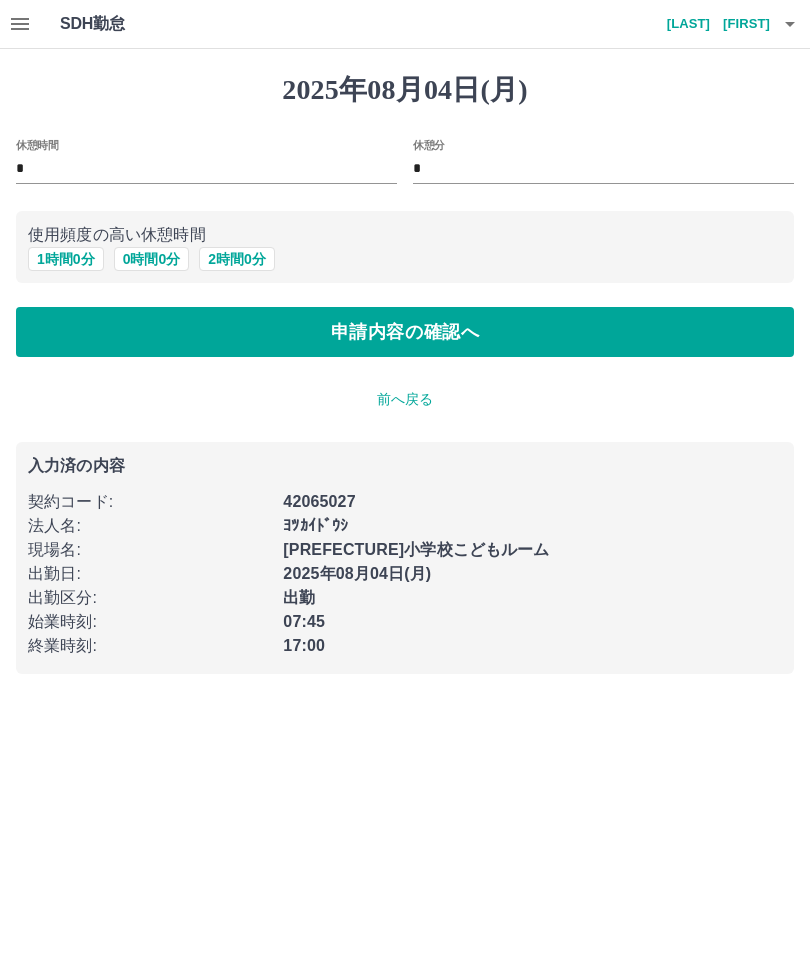 click on "1 時間 0 分" at bounding box center (66, 259) 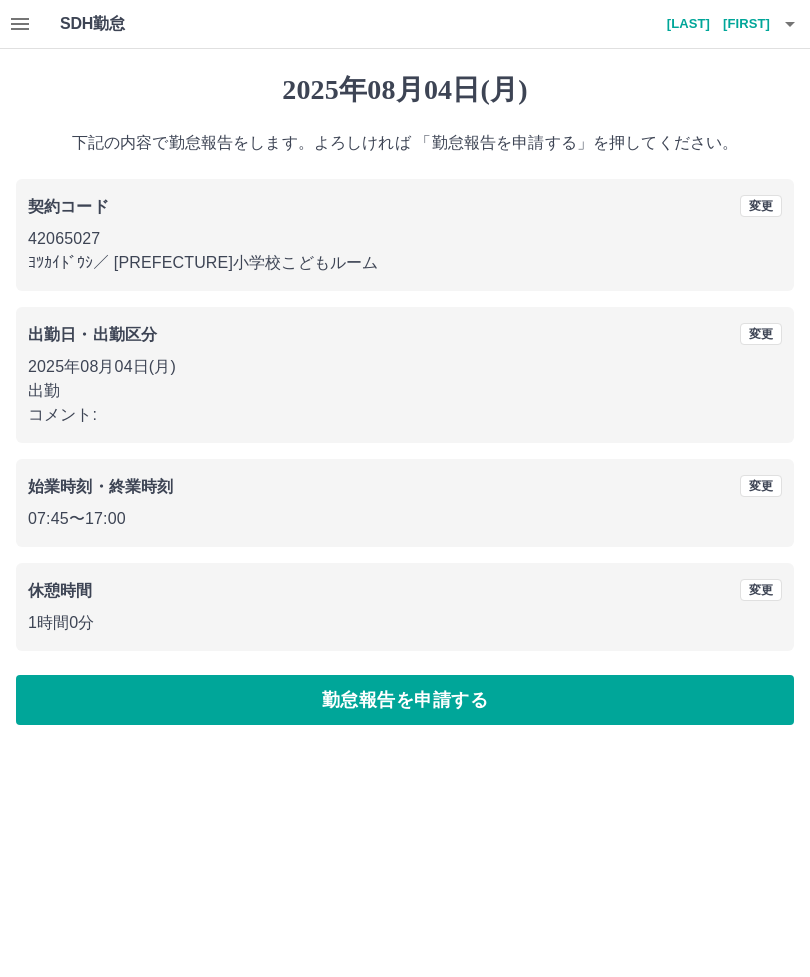 click on "勤怠報告を申請する" at bounding box center [405, 700] 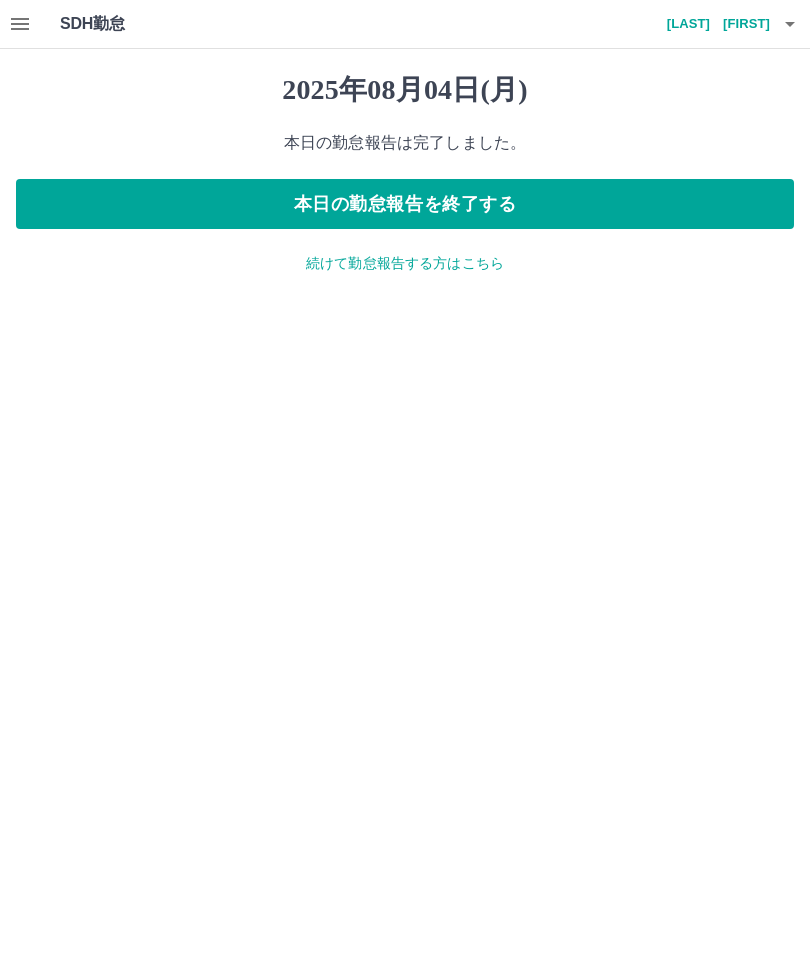 click on "続けて勤怠報告する方はこちら" at bounding box center (405, 263) 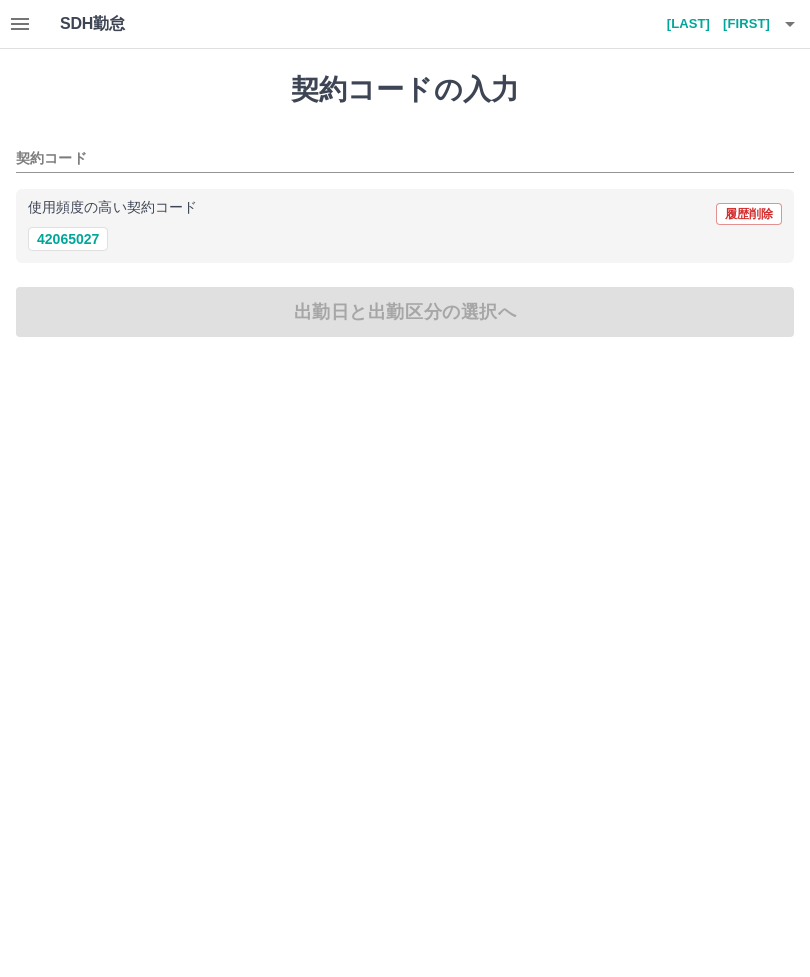 click on "42065027" at bounding box center [68, 239] 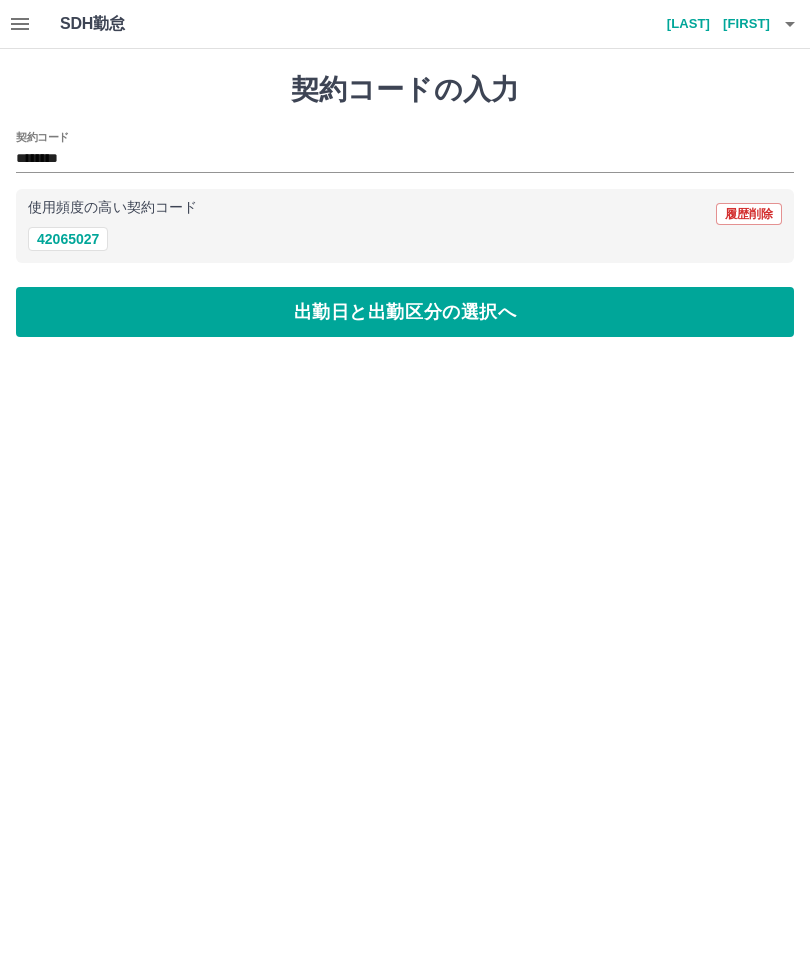 click on "出勤日と出勤区分の選択へ" at bounding box center (405, 312) 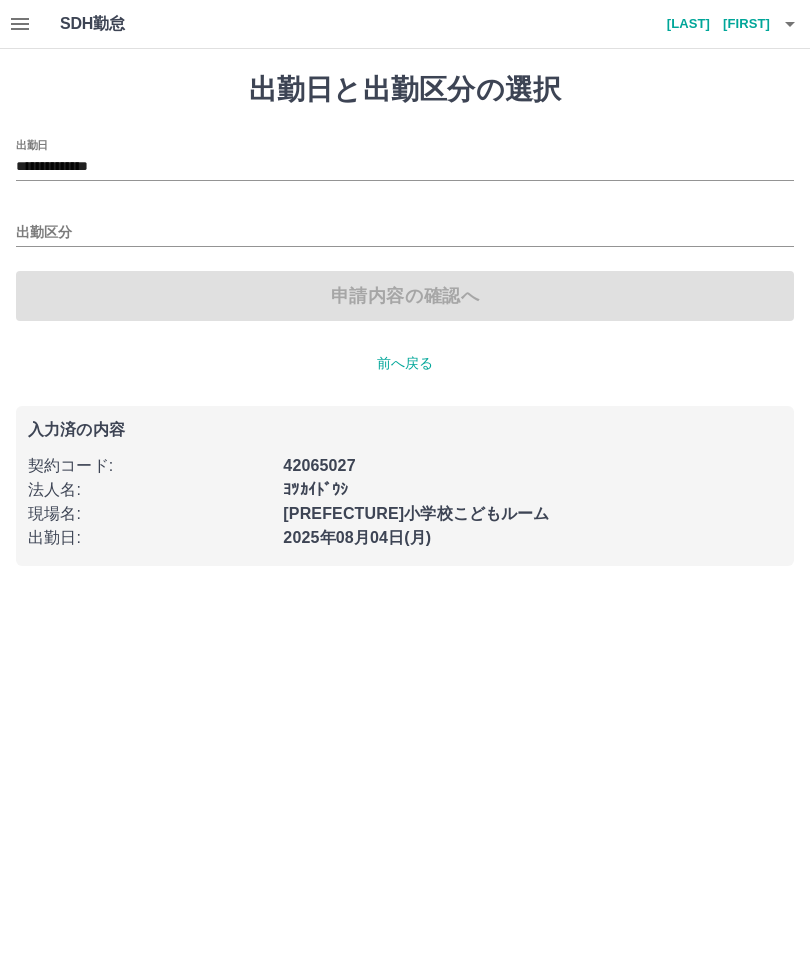 click on "**********" at bounding box center [405, 167] 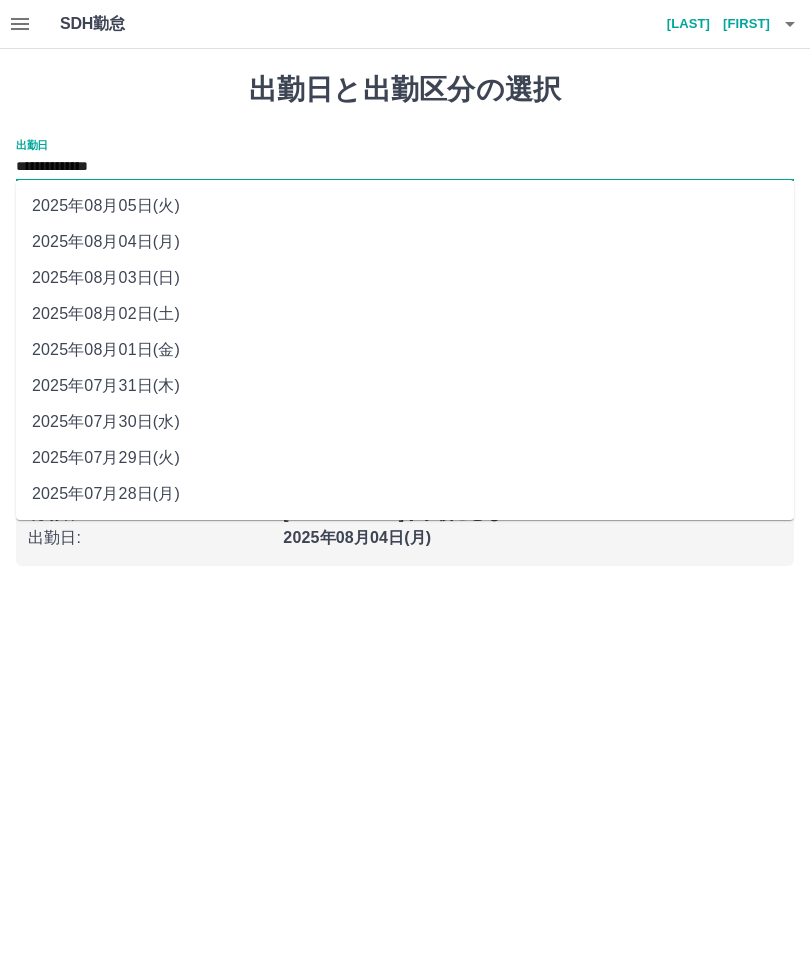 click on "2025年08月01日(金)" at bounding box center (405, 350) 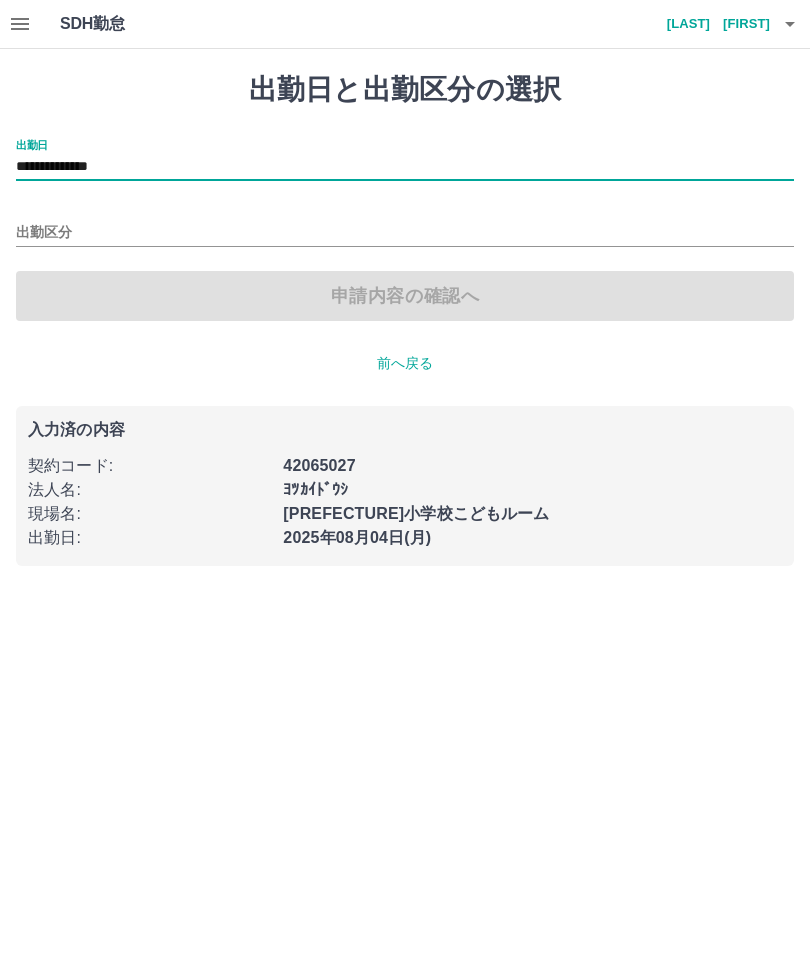 click on "出勤区分" at bounding box center [405, 233] 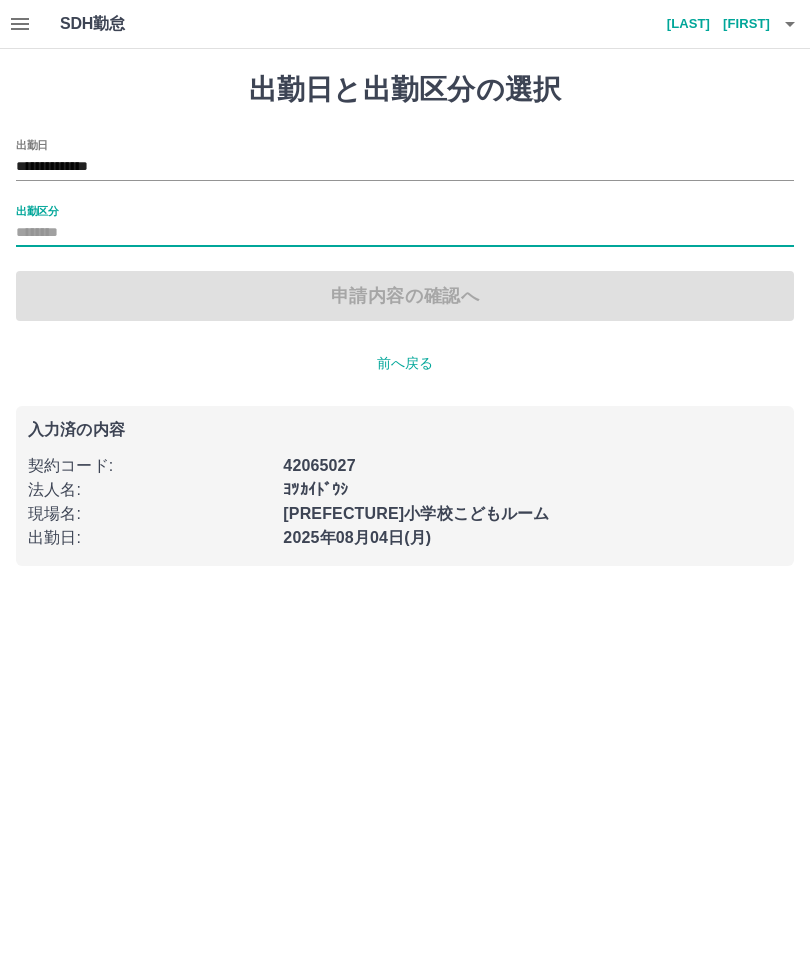 click on "出勤区分" at bounding box center (405, 233) 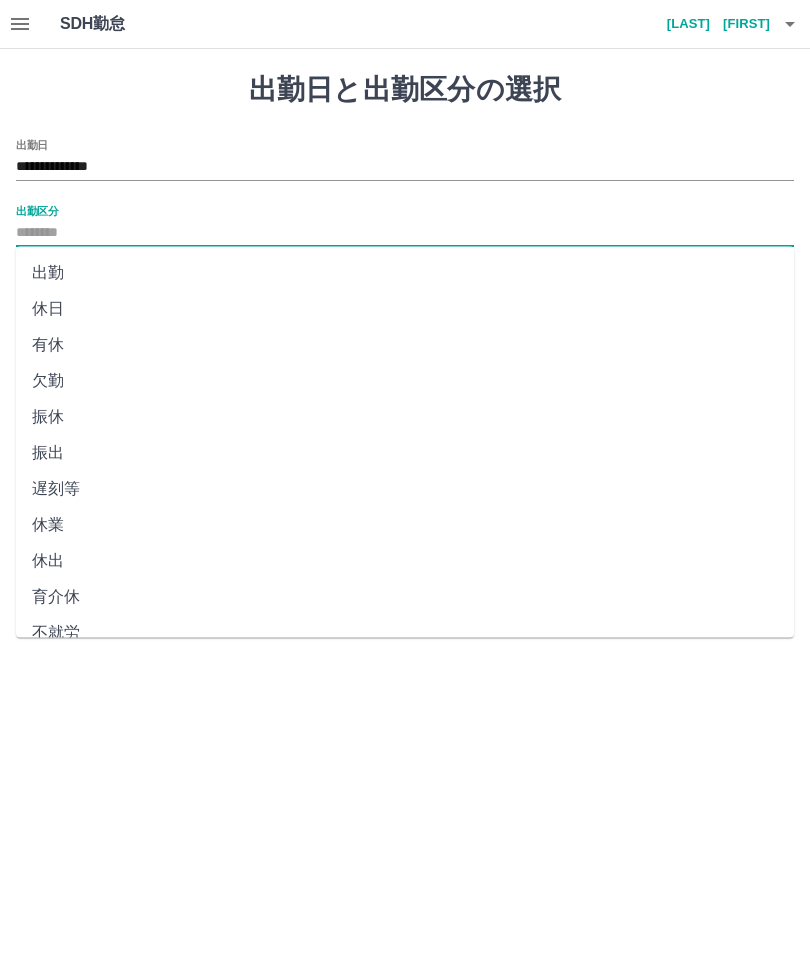 click on "休日" at bounding box center [405, 309] 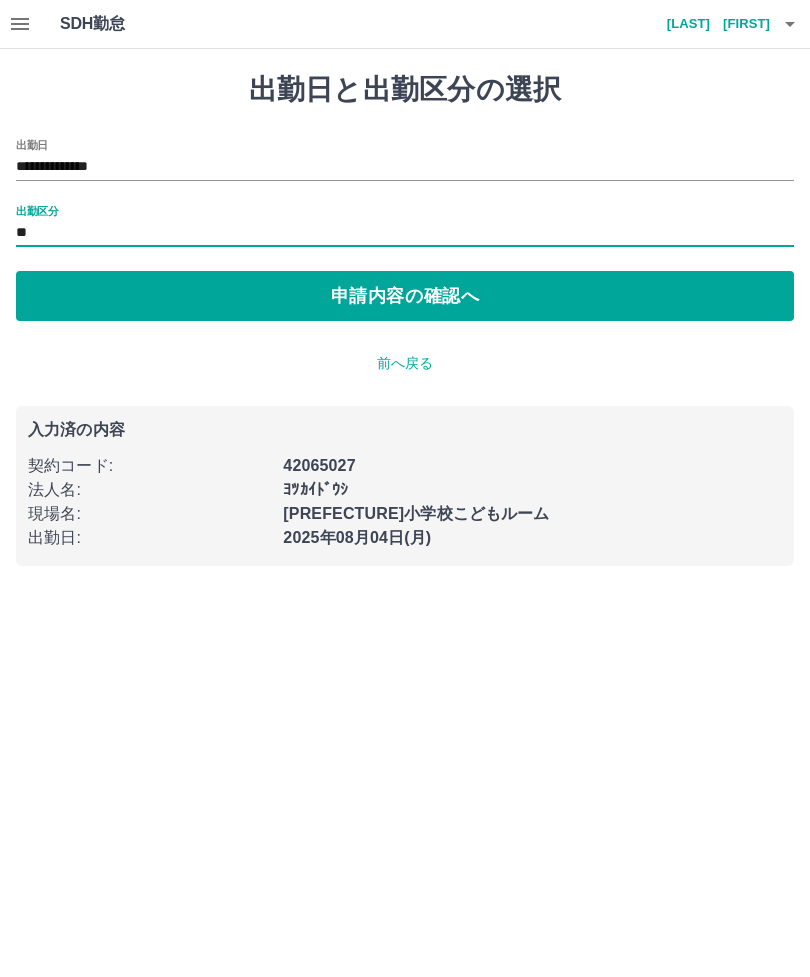 click on "申請内容の確認へ" at bounding box center [405, 296] 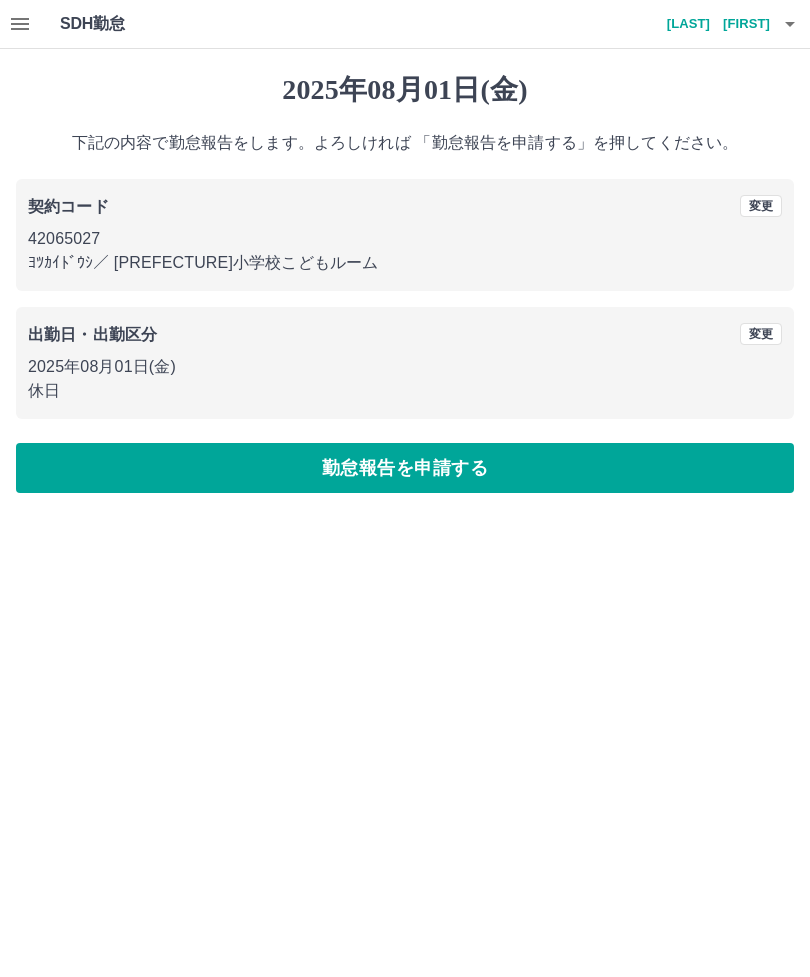 click on "勤怠報告を申請する" at bounding box center (405, 468) 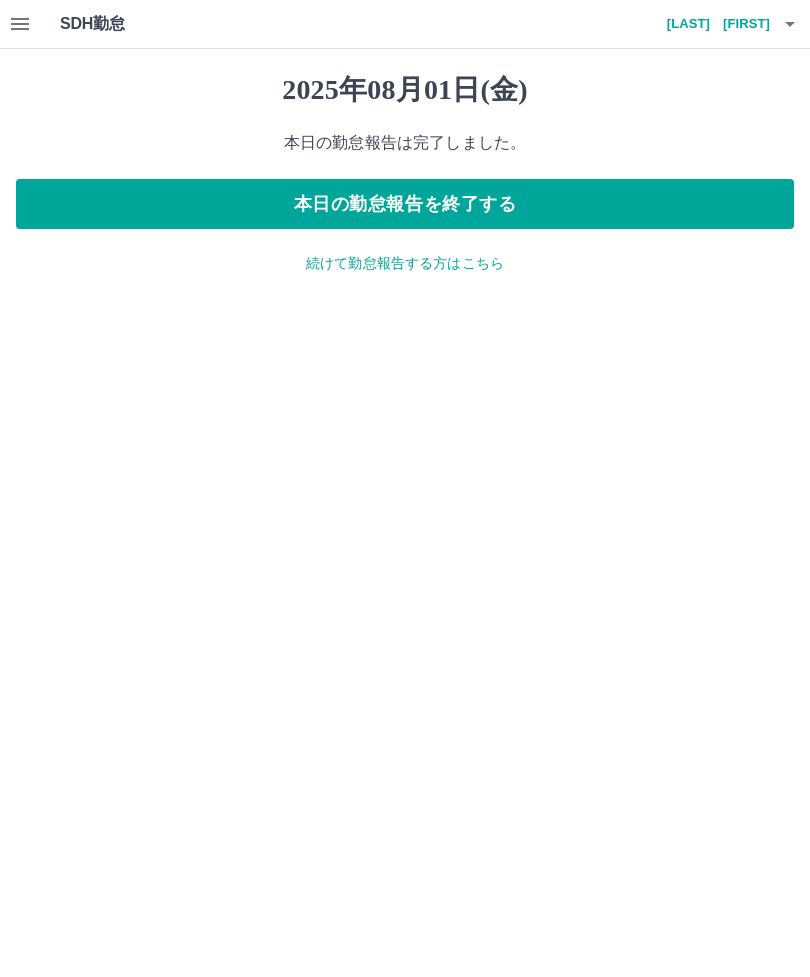 click on "続けて勤怠報告する方はこちら" at bounding box center [405, 263] 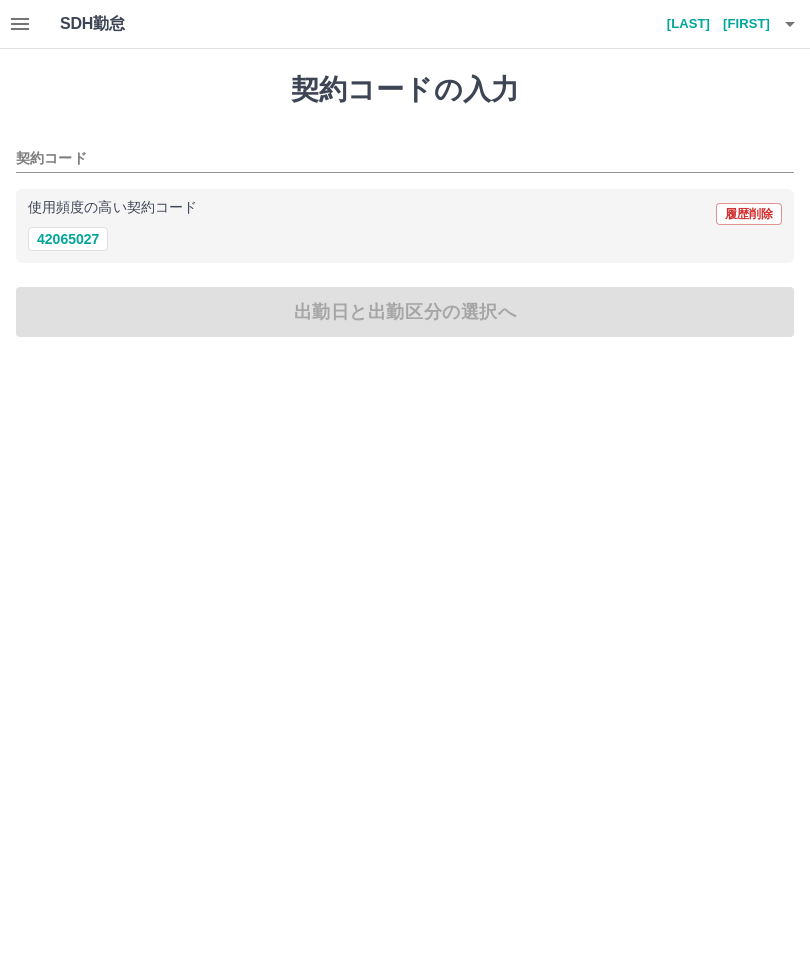 click on "契約コード" at bounding box center (405, 152) 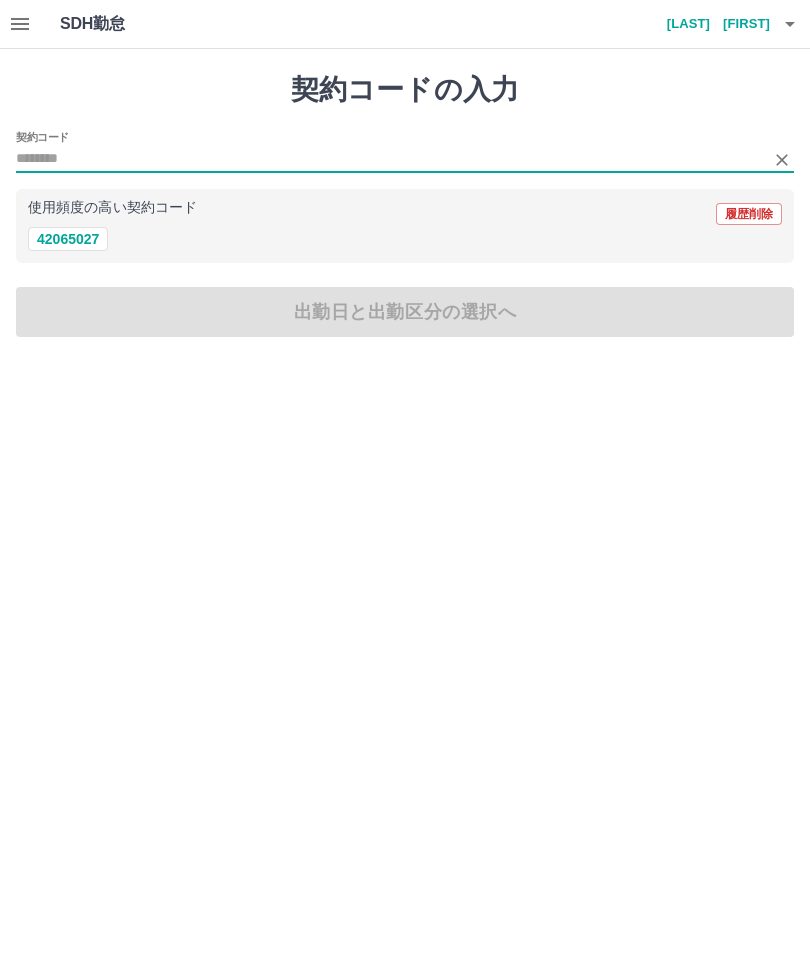 click on "42065027" at bounding box center [68, 239] 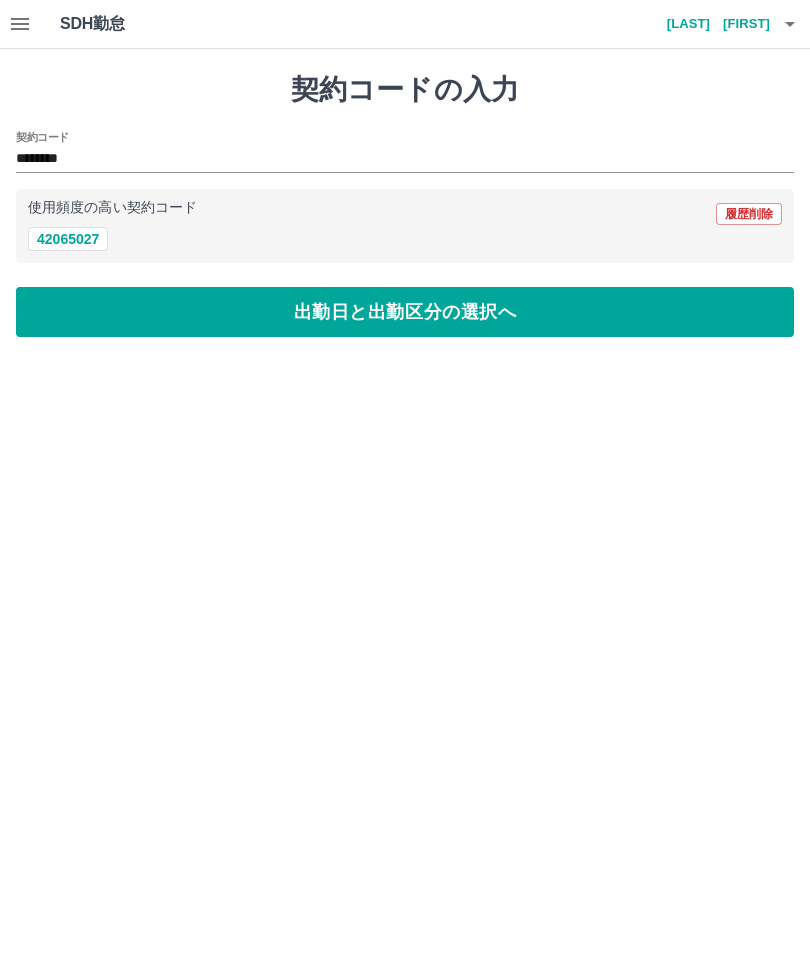 click on "出勤日と出勤区分の選択へ" at bounding box center [405, 312] 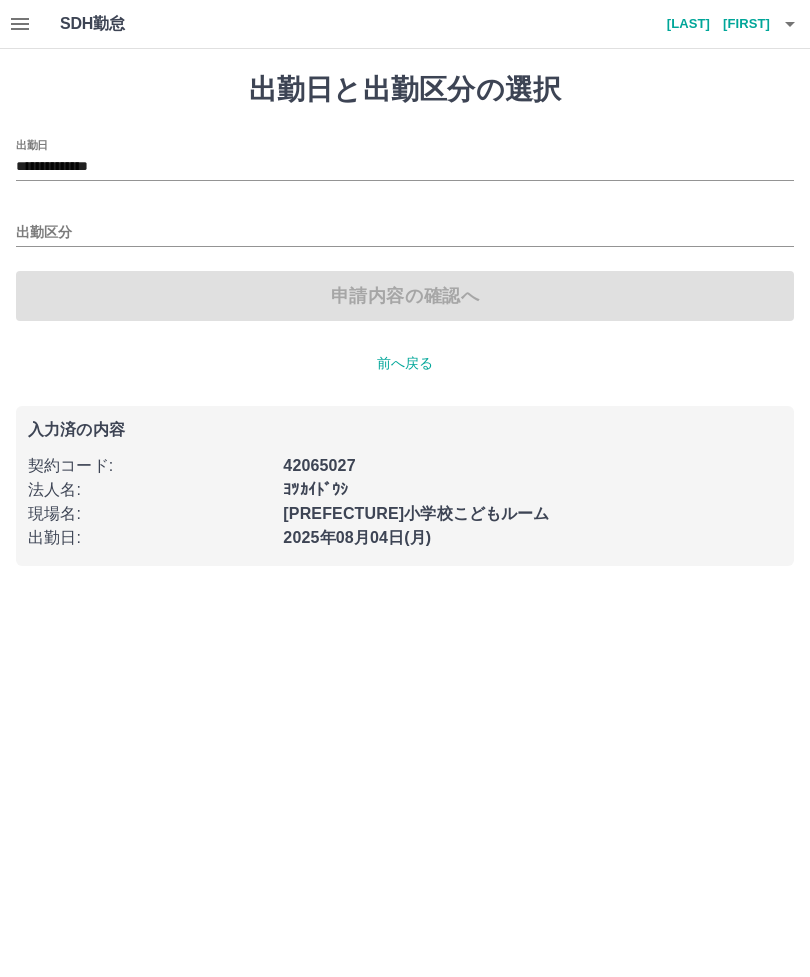 click on "**********" at bounding box center (405, 167) 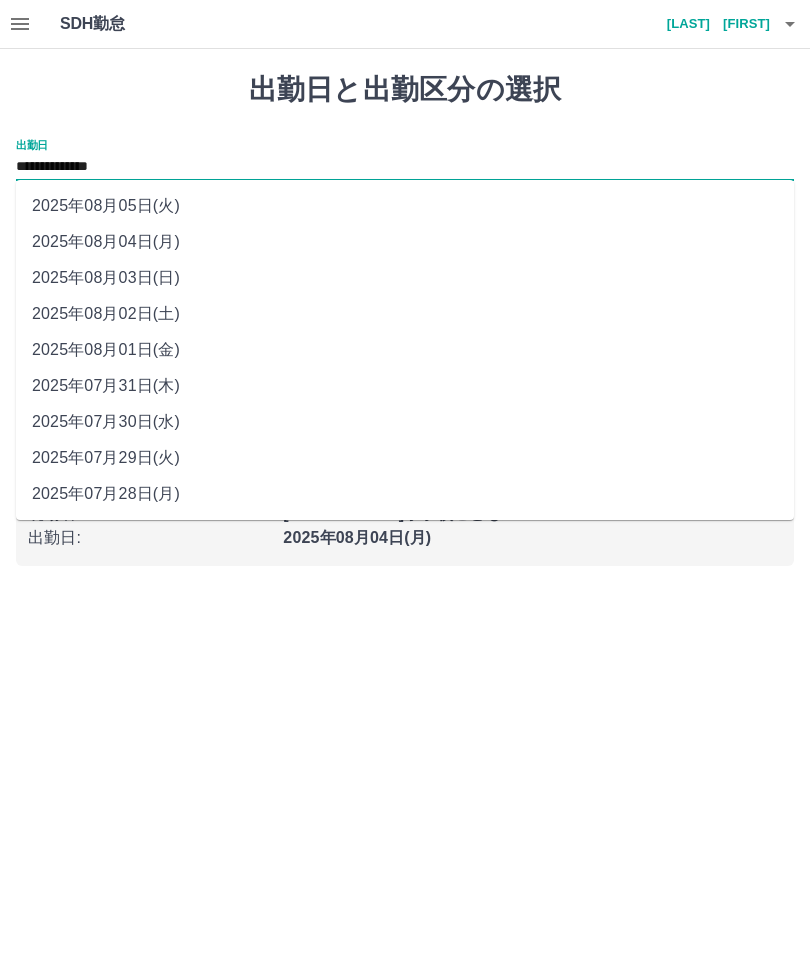 click on "2025年08月02日(土)" at bounding box center [405, 314] 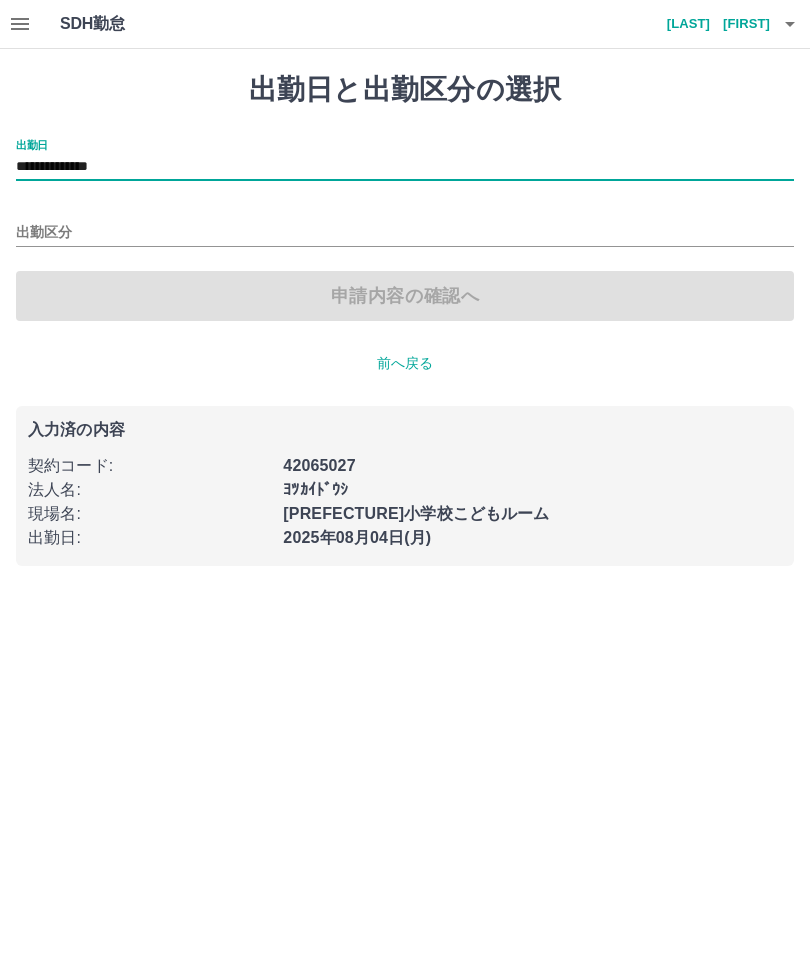 click on "出勤区分" at bounding box center [405, 233] 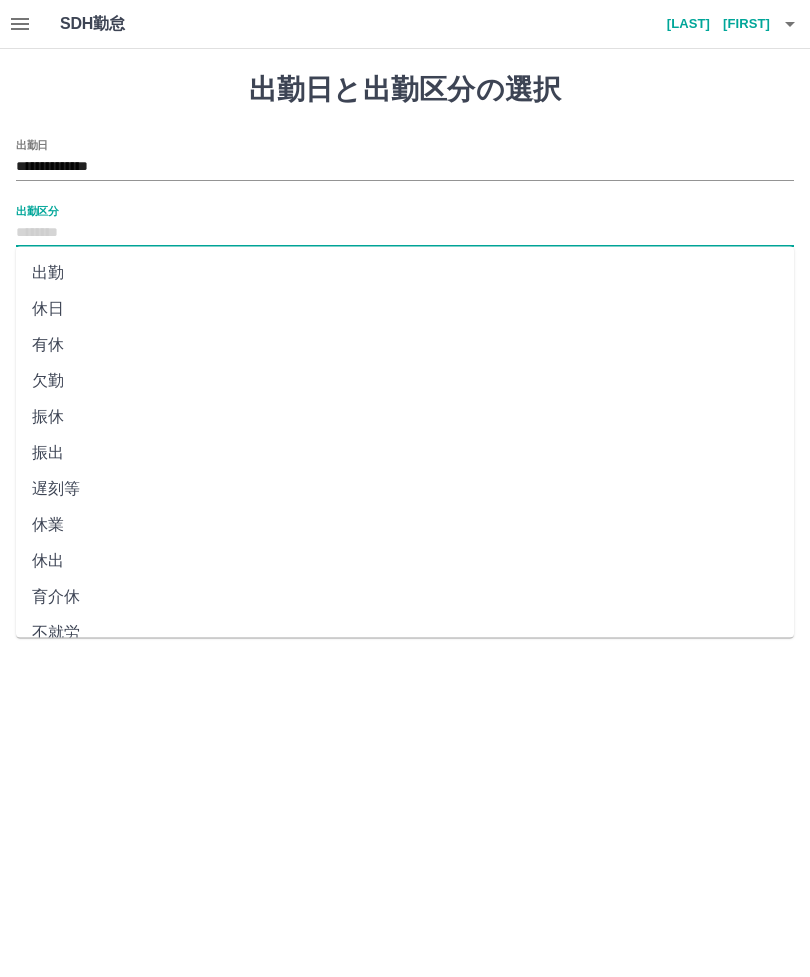 click on "休日" at bounding box center (405, 309) 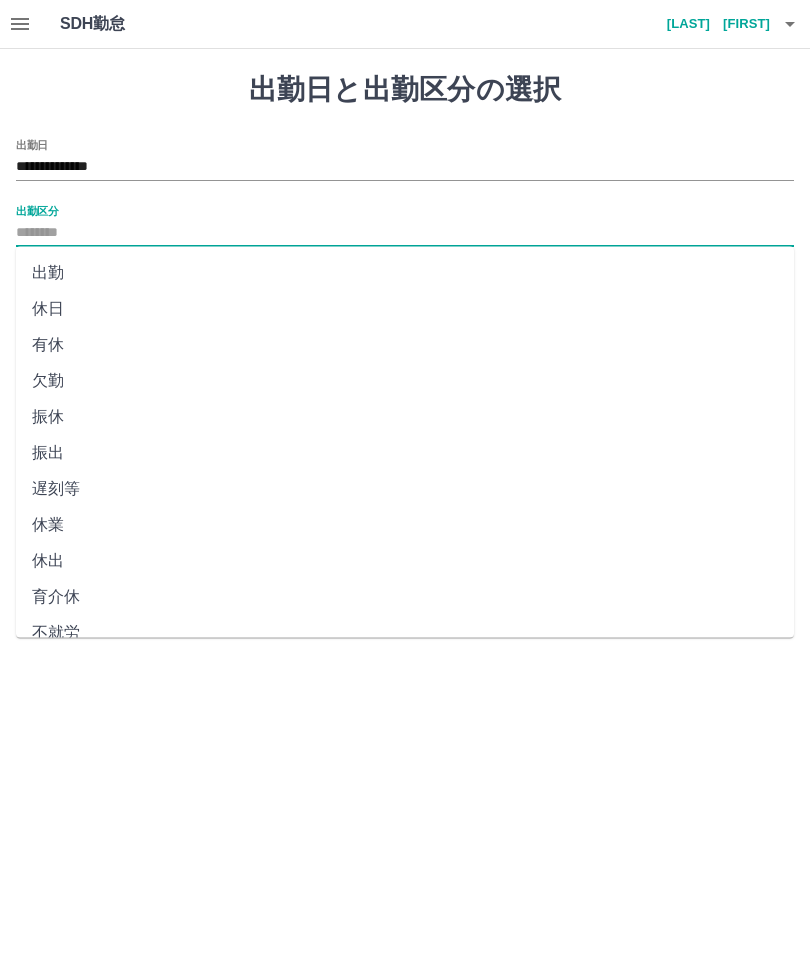type on "**" 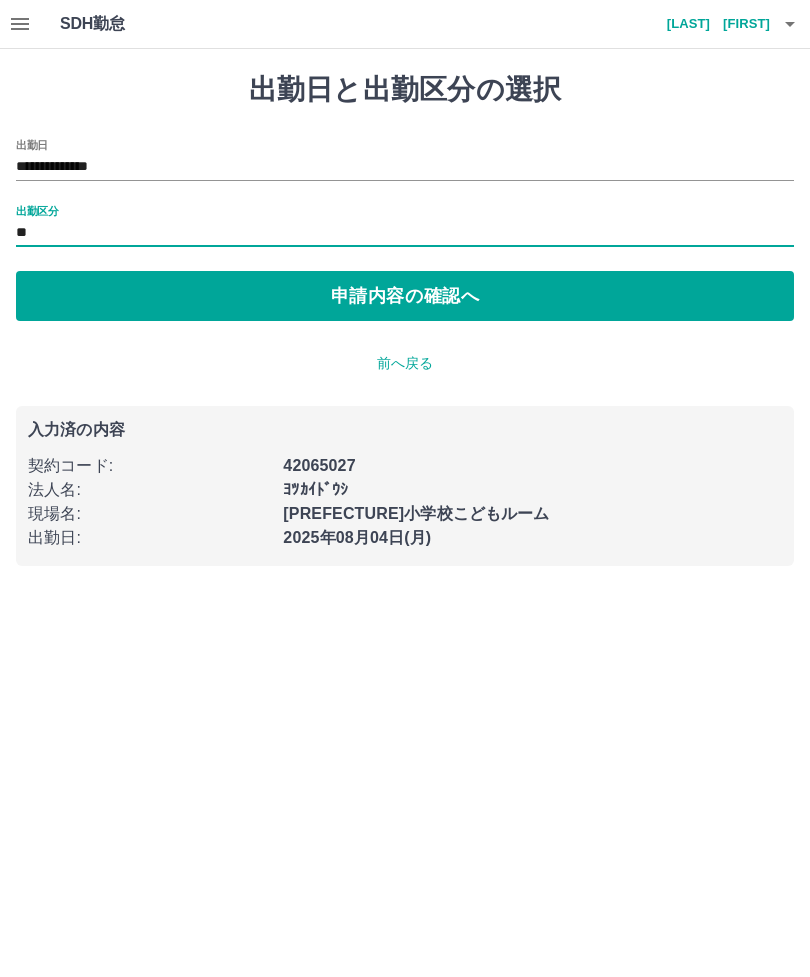 click on "申請内容の確認へ" at bounding box center [405, 296] 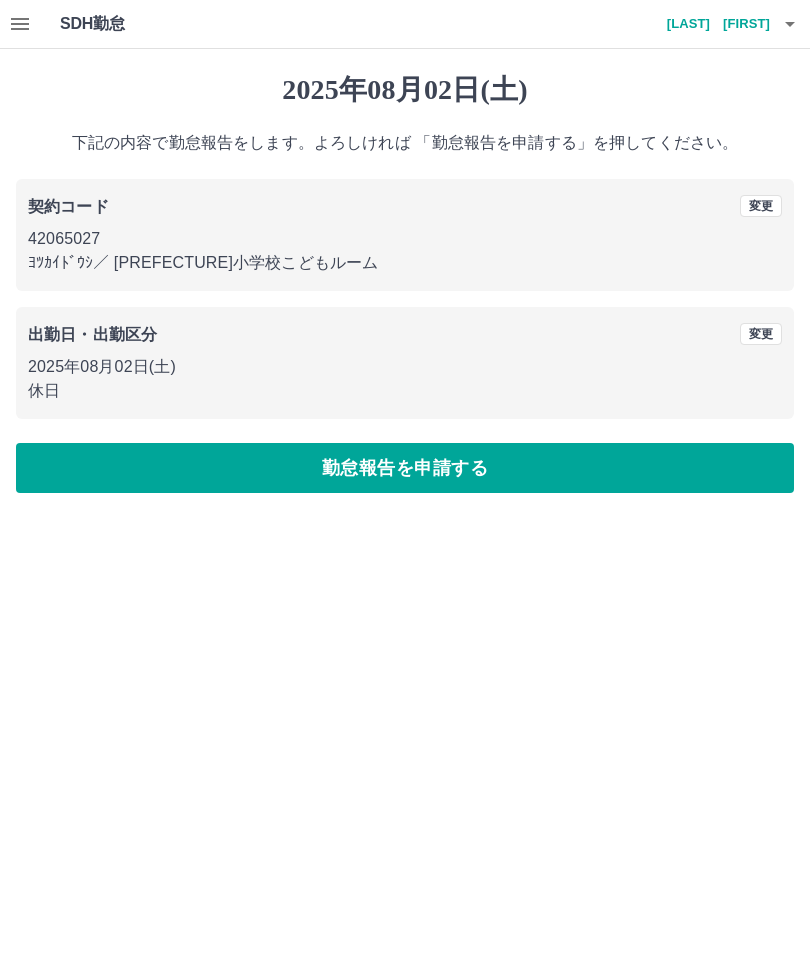 click on "勤怠報告を申請する" at bounding box center [405, 468] 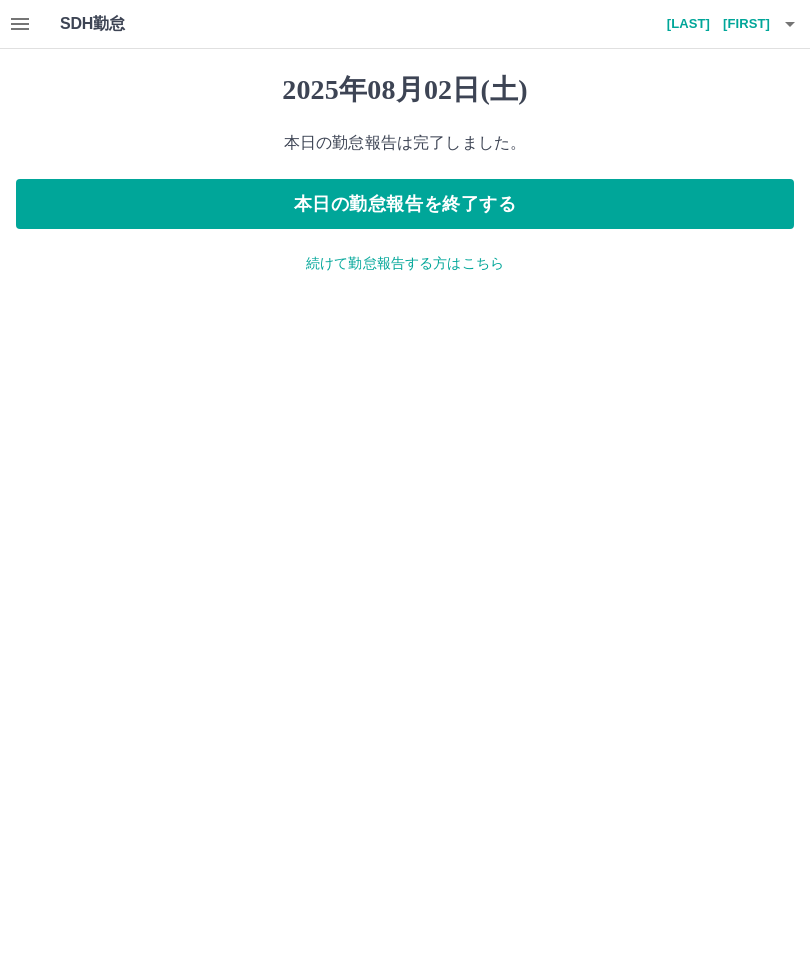 click on "続けて勤怠報告する方はこちら" at bounding box center [405, 263] 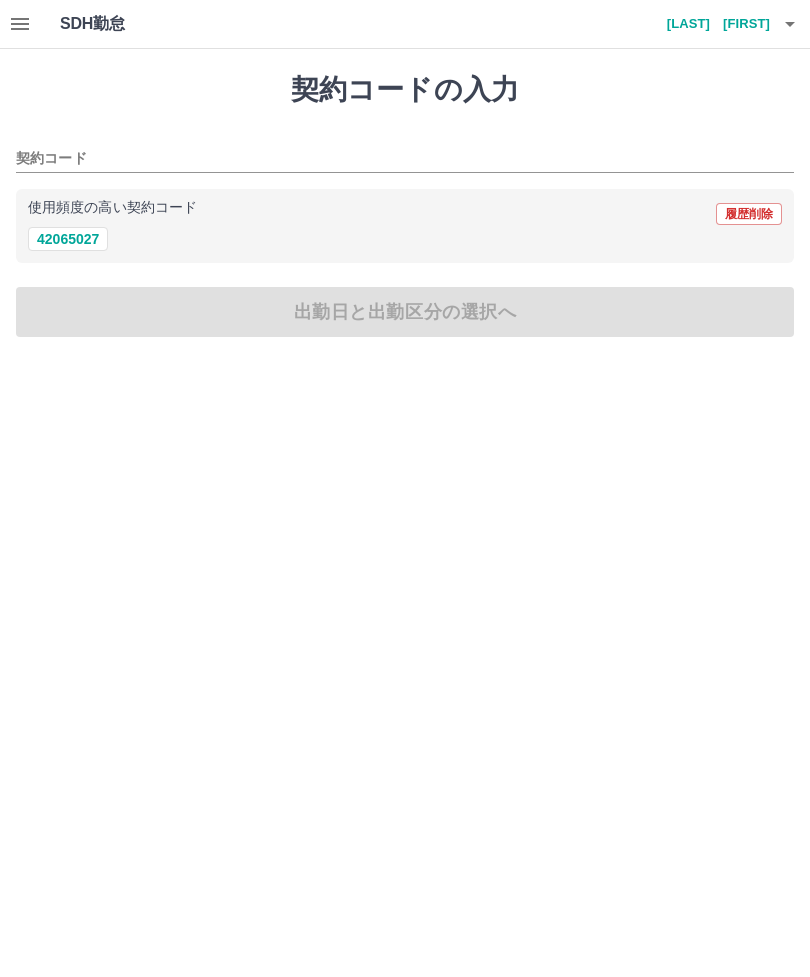 click on "42065027" at bounding box center [68, 239] 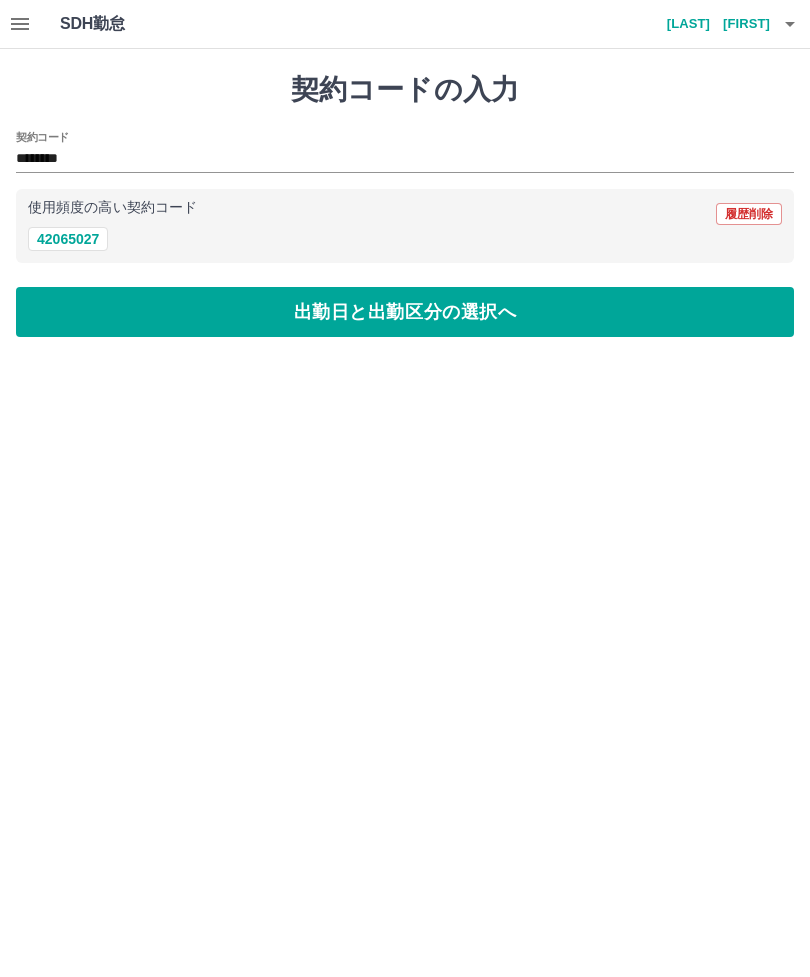 click on "出勤日と出勤区分の選択へ" at bounding box center [405, 312] 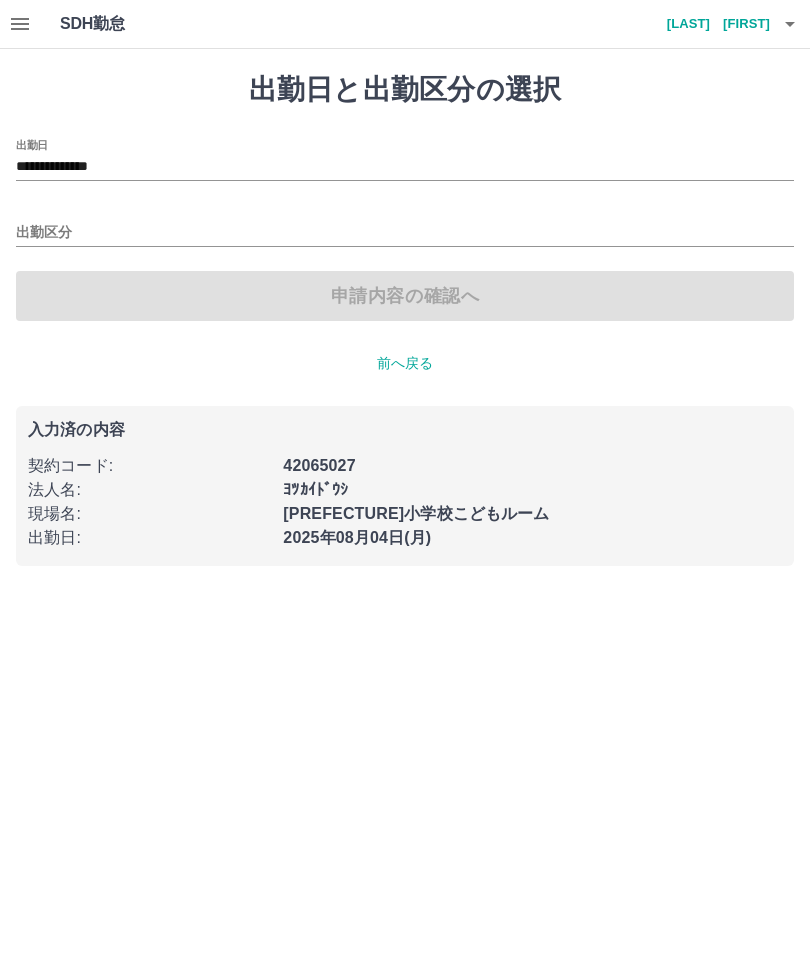click on "**********" at bounding box center [405, 167] 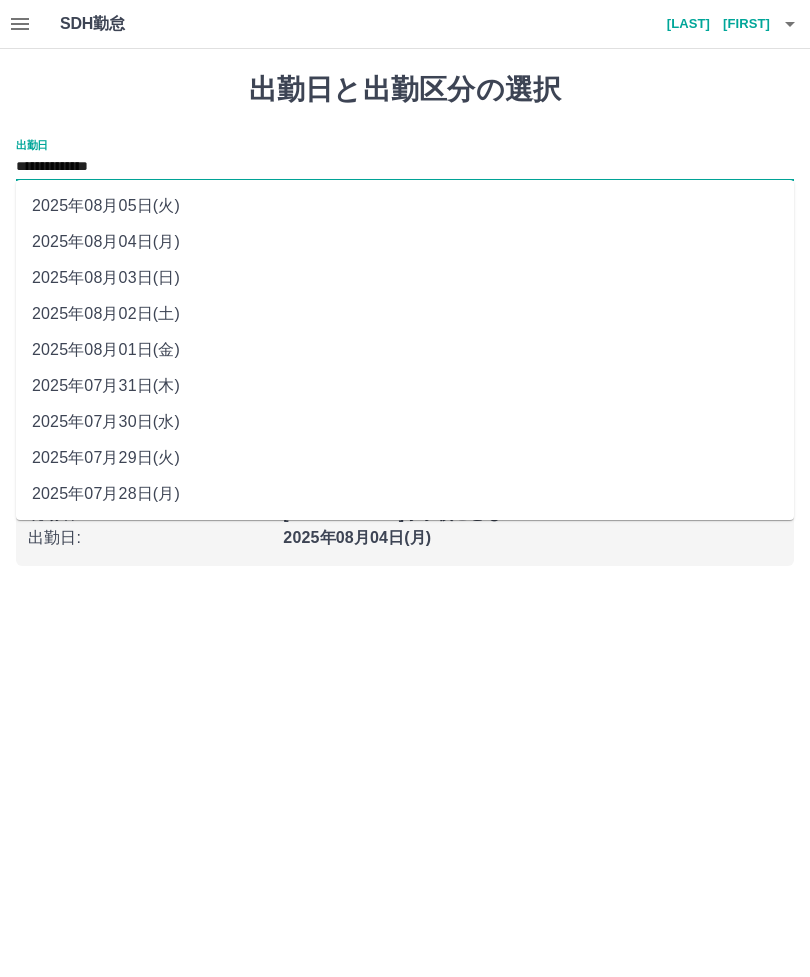 click on "2025年08月03日(日)" at bounding box center (405, 278) 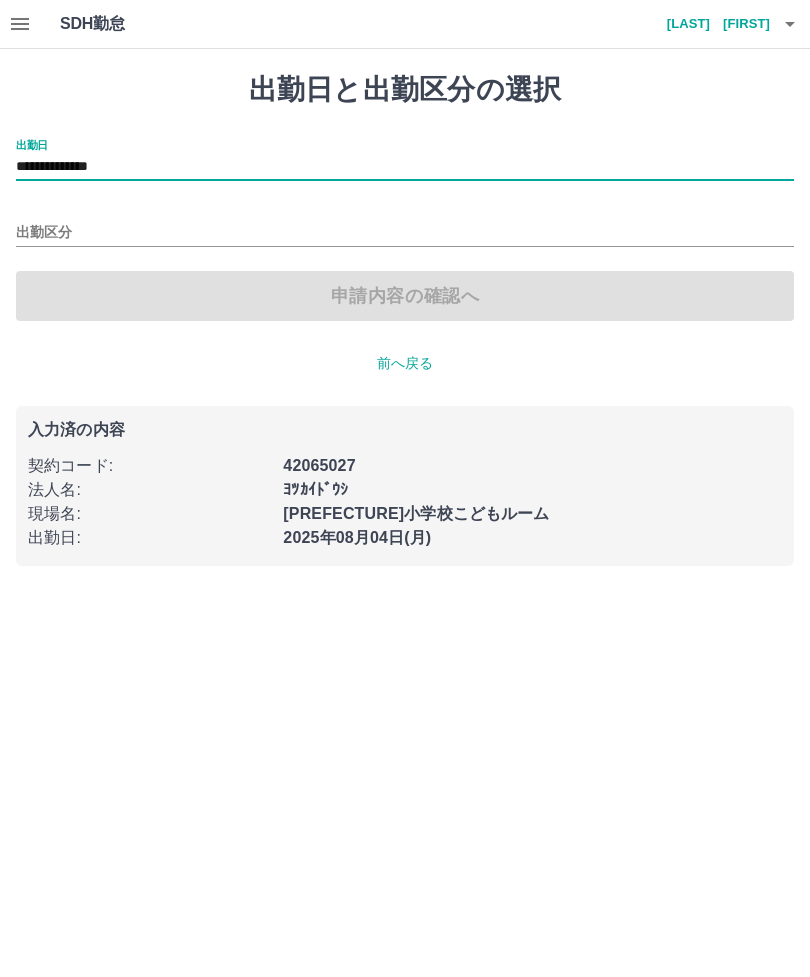 click on "出勤区分" at bounding box center (405, 233) 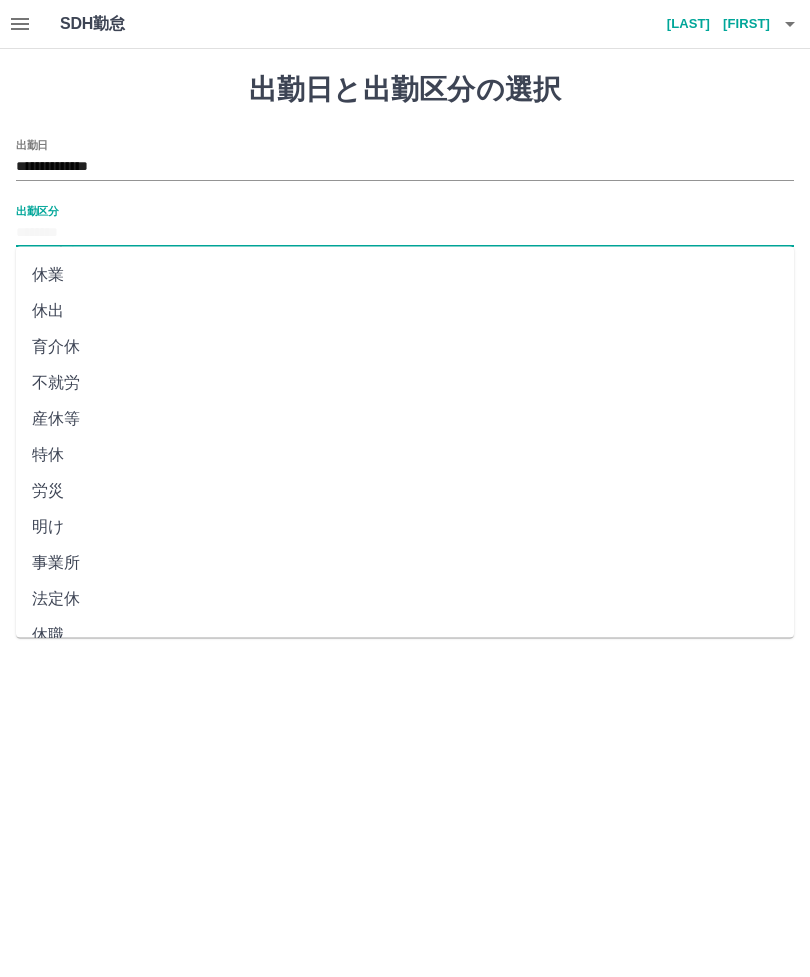 scroll, scrollTop: 248, scrollLeft: 0, axis: vertical 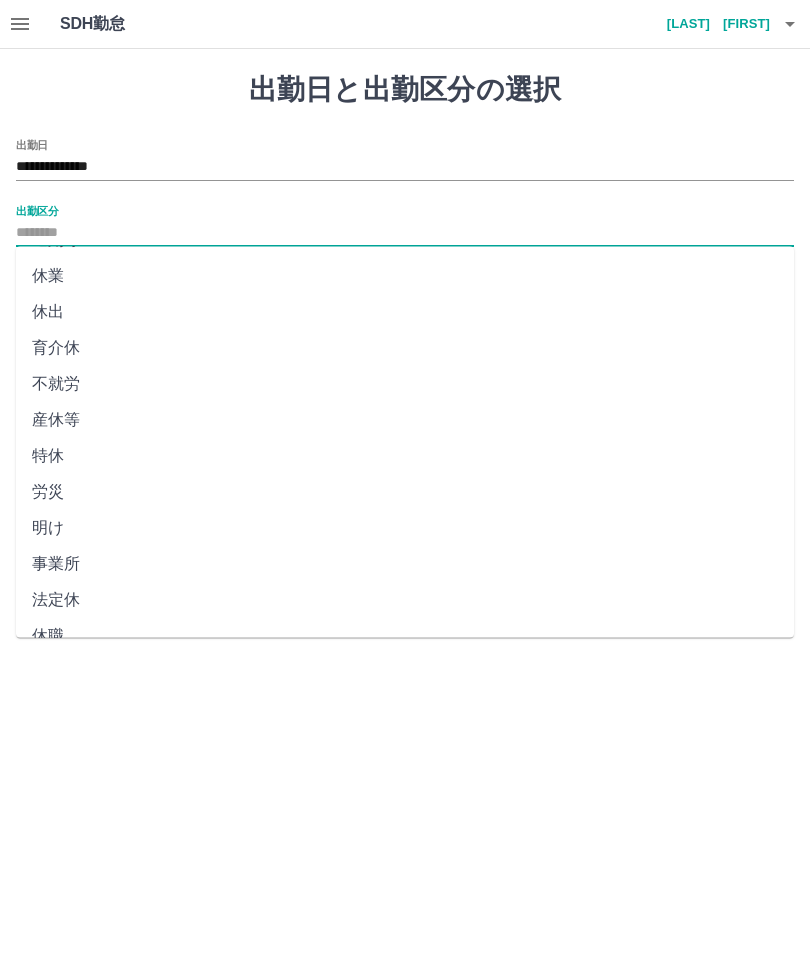 click on "法定休" at bounding box center [405, 601] 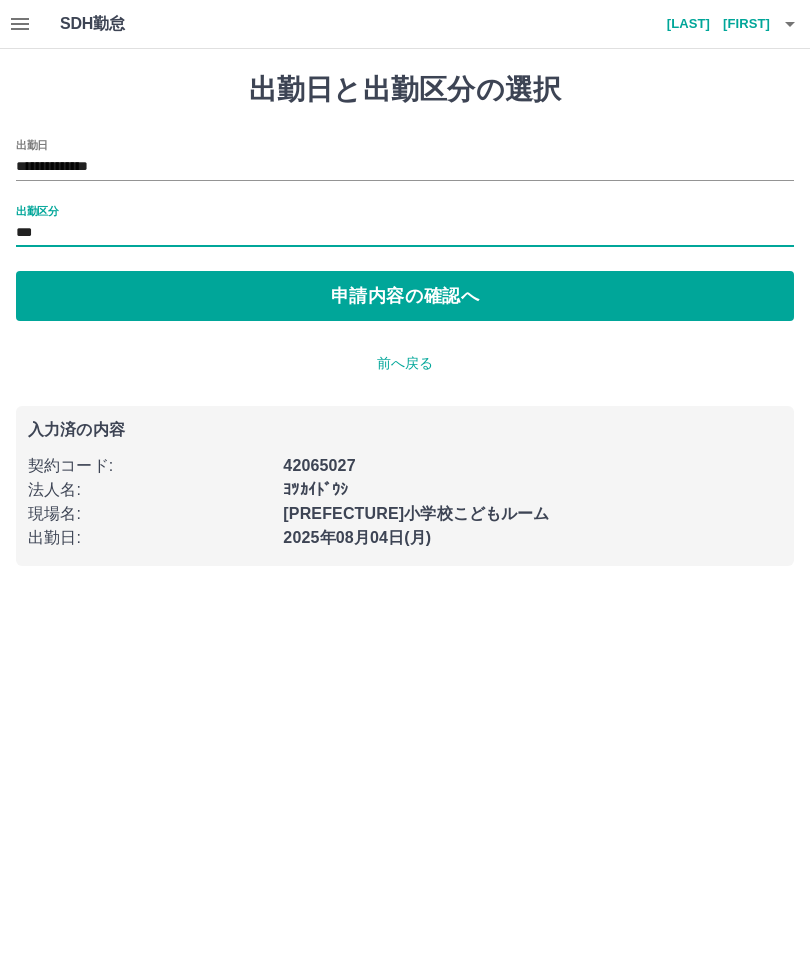 click on "申請内容の確認へ" at bounding box center (405, 296) 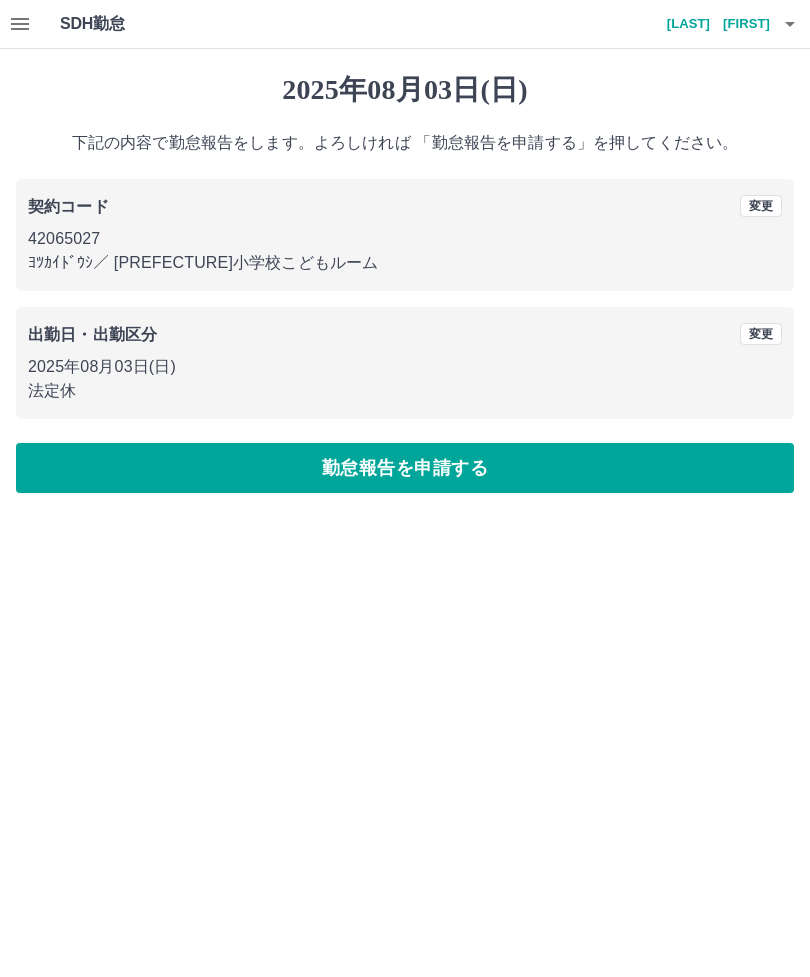click on "勤怠報告を申請する" at bounding box center (405, 468) 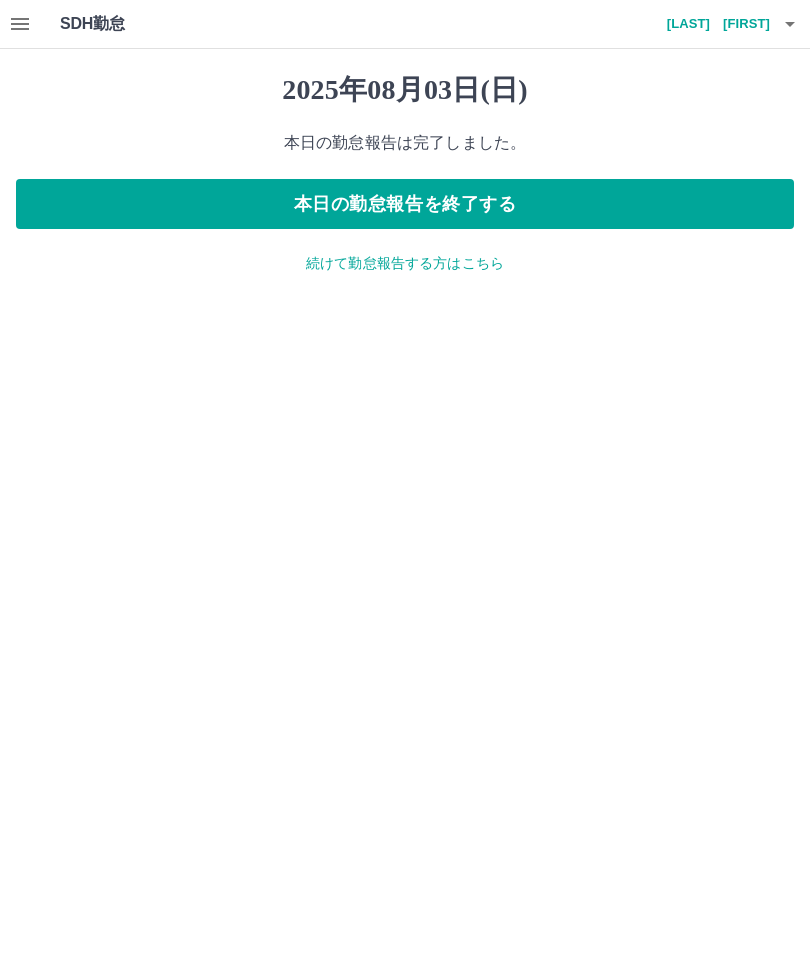 click on "SDH勤怠 柴﨑　恵子 2025年08月03日(日) 本日の勤怠報告は完了しました。 本日の勤怠報告を終了する 続けて勤怠報告する方はこちら SDH勤怠" at bounding box center [405, 149] 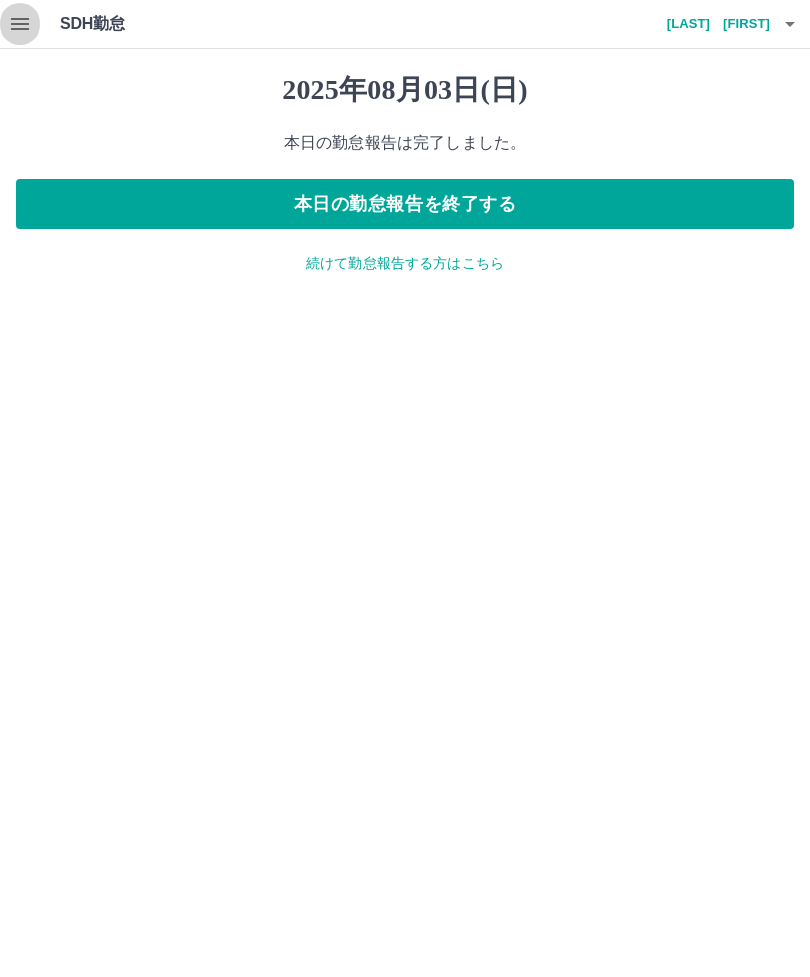 click on "続けて勤怠報告する方はこちら" at bounding box center (405, 263) 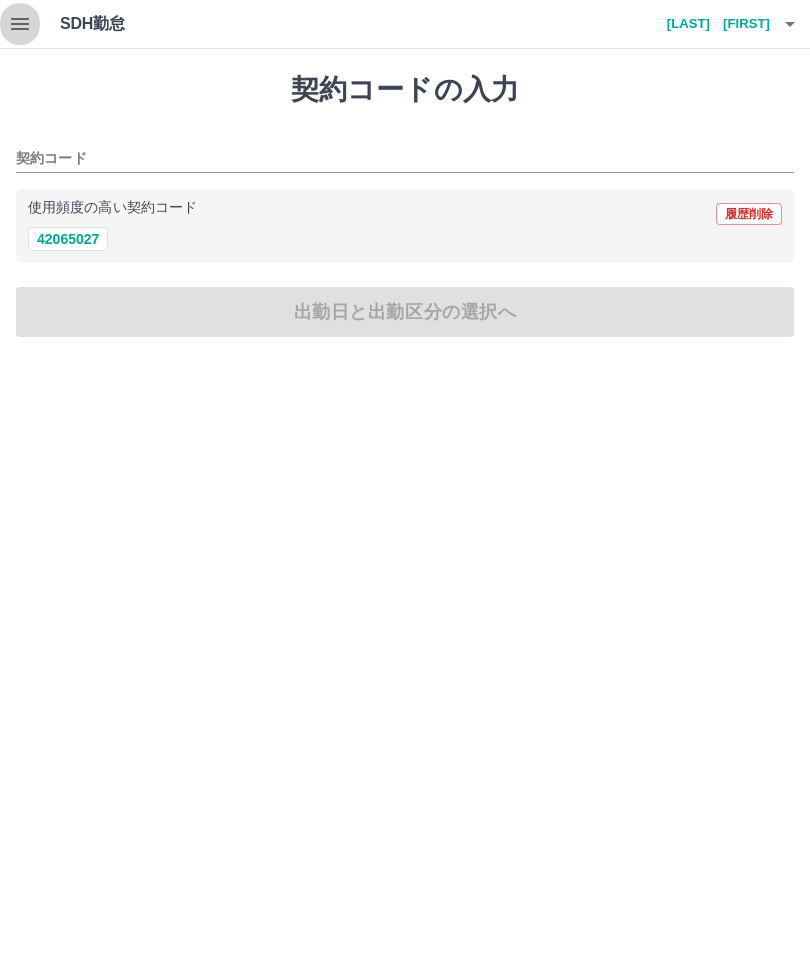 click on "契約コードの入力 契約コード 使用頻度の高い契約コード 履歴削除 42065027 出勤日と出勤区分の選択へ" at bounding box center (405, 205) 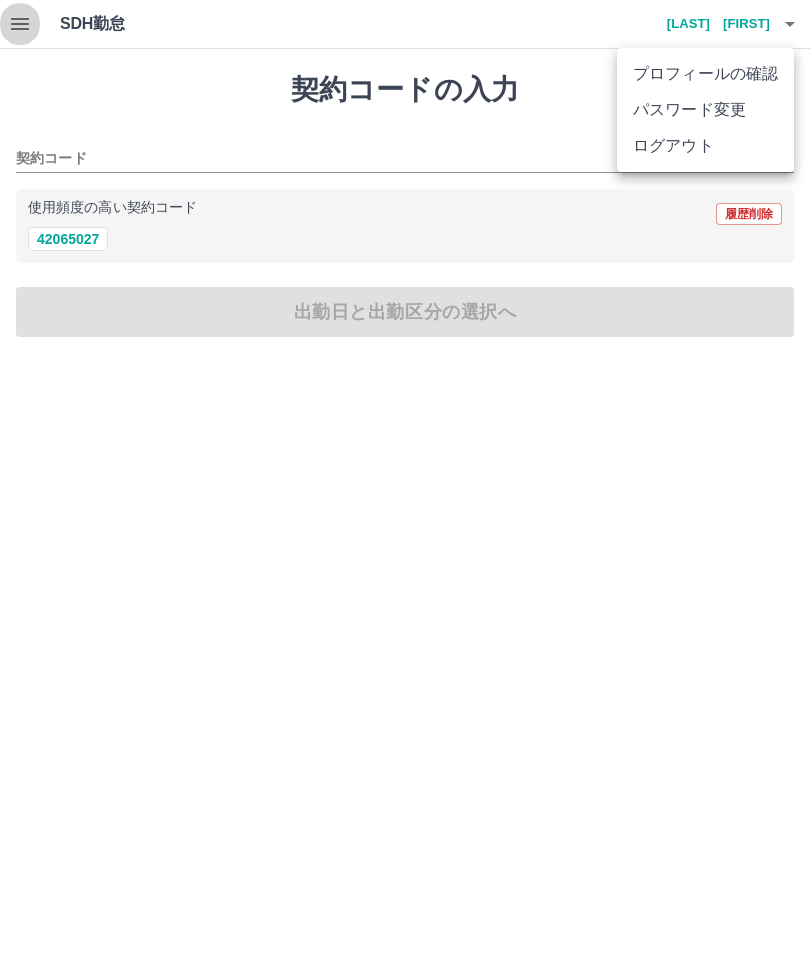 click on "ログアウト" at bounding box center (705, 146) 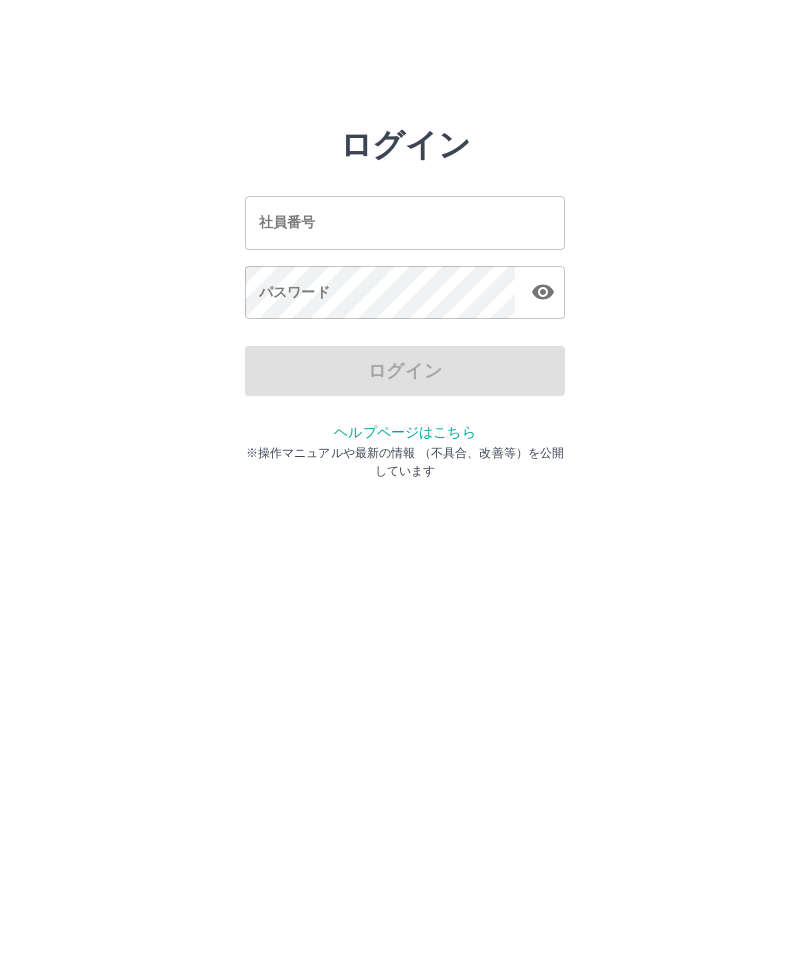 scroll, scrollTop: 0, scrollLeft: 0, axis: both 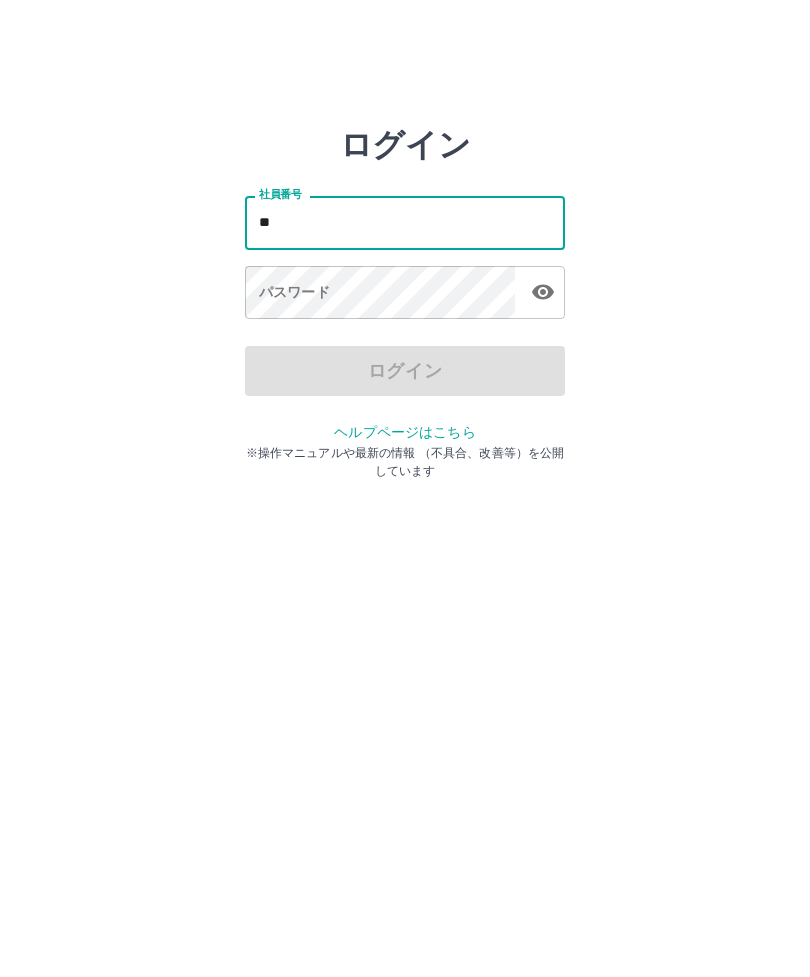 type on "*" 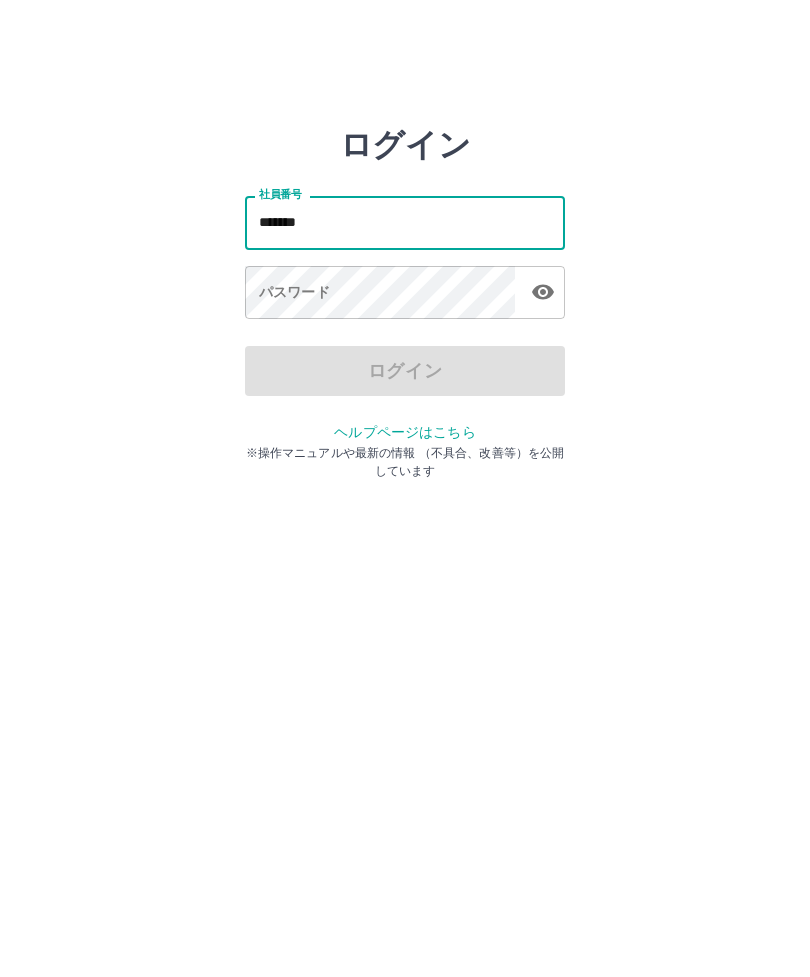 type on "*******" 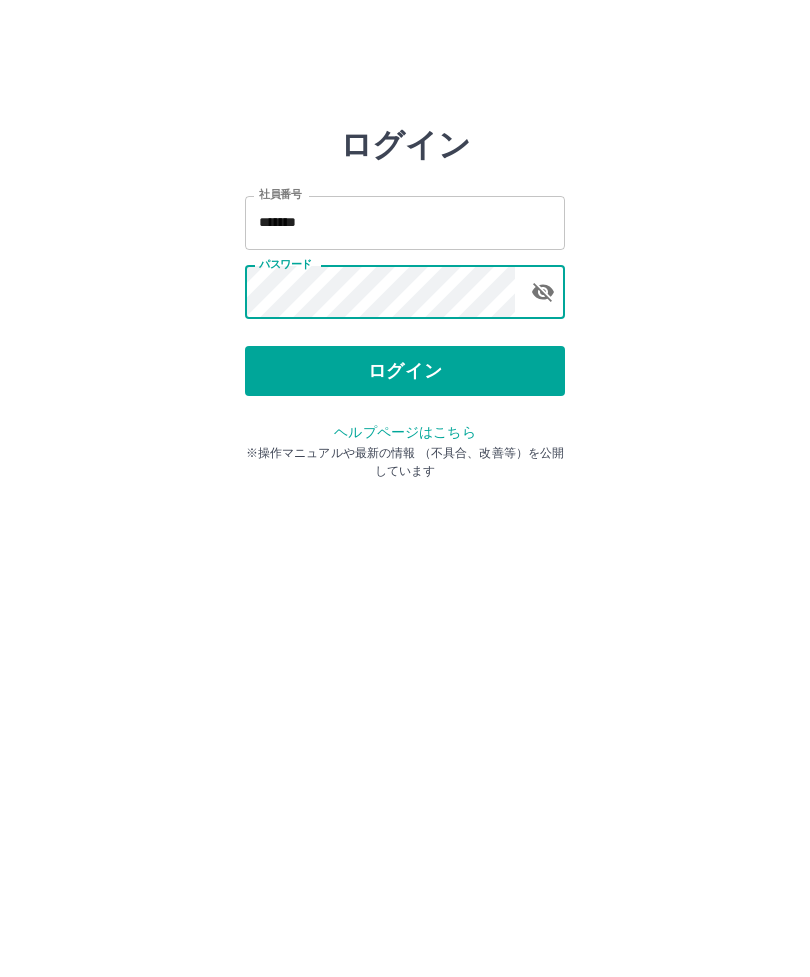 click on "ログイン" at bounding box center (405, 371) 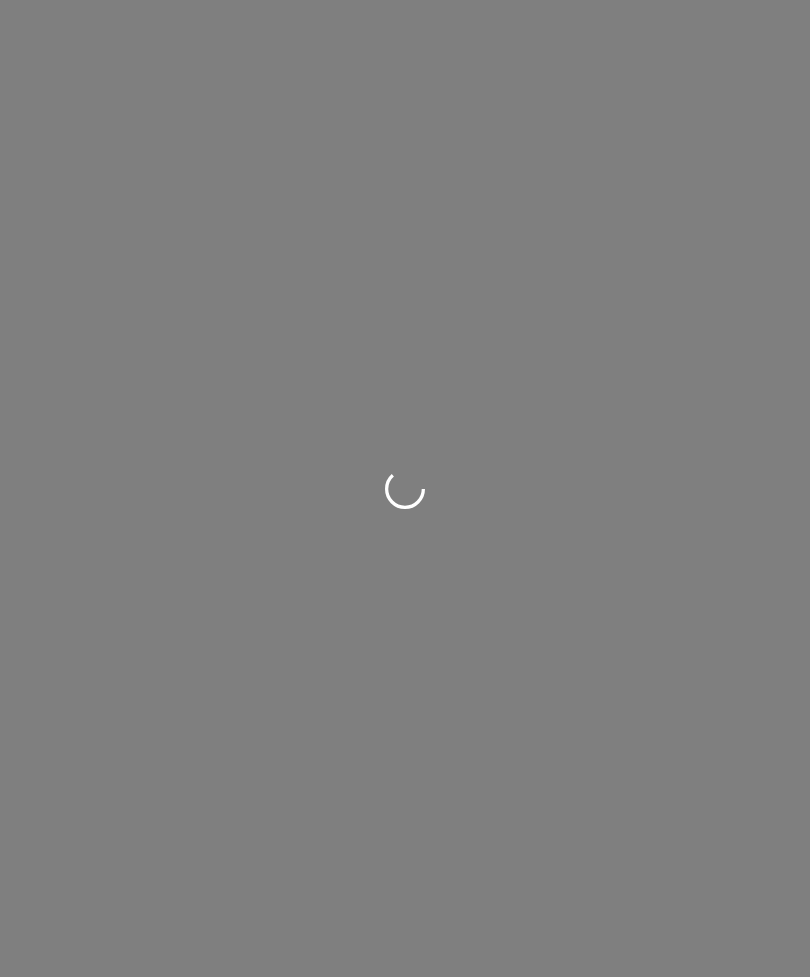 scroll, scrollTop: 0, scrollLeft: 0, axis: both 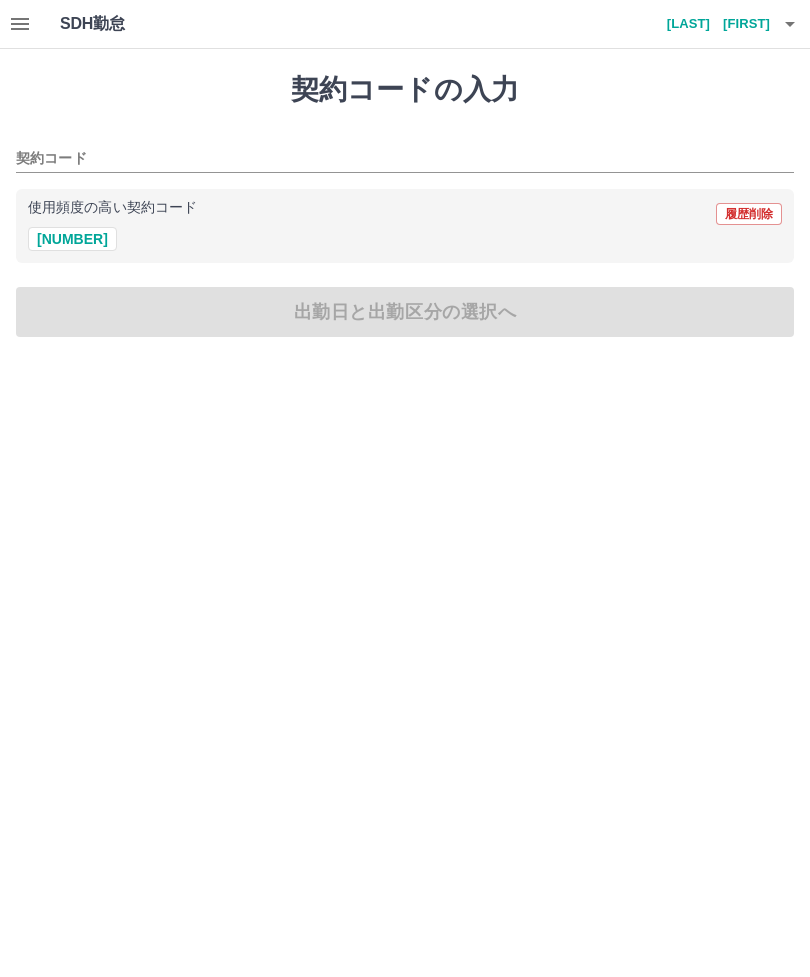 click on "[NUMBER]" at bounding box center (72, 239) 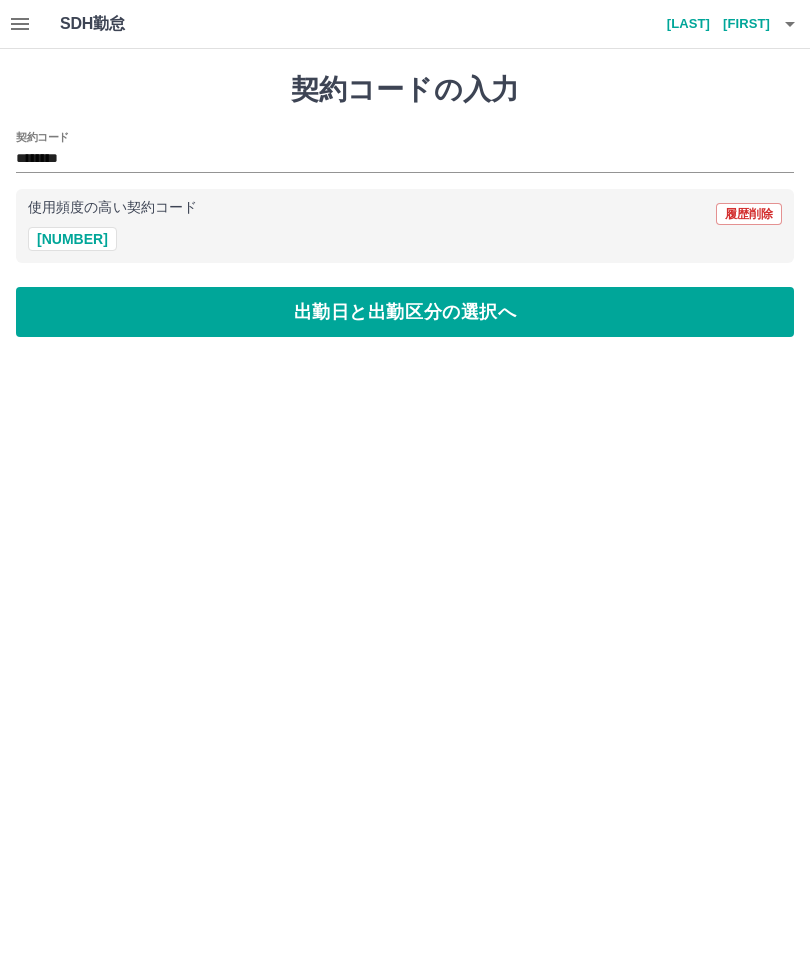 click on "出勤日と出勤区分の選択へ" at bounding box center (405, 312) 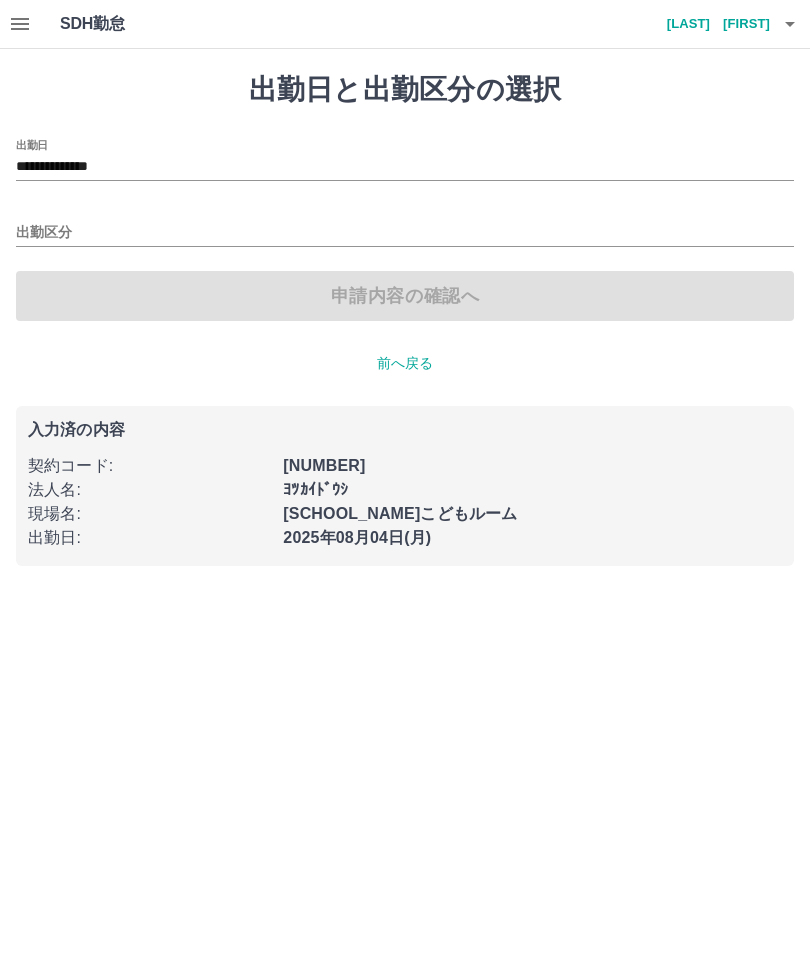 click on "**********" at bounding box center (405, 167) 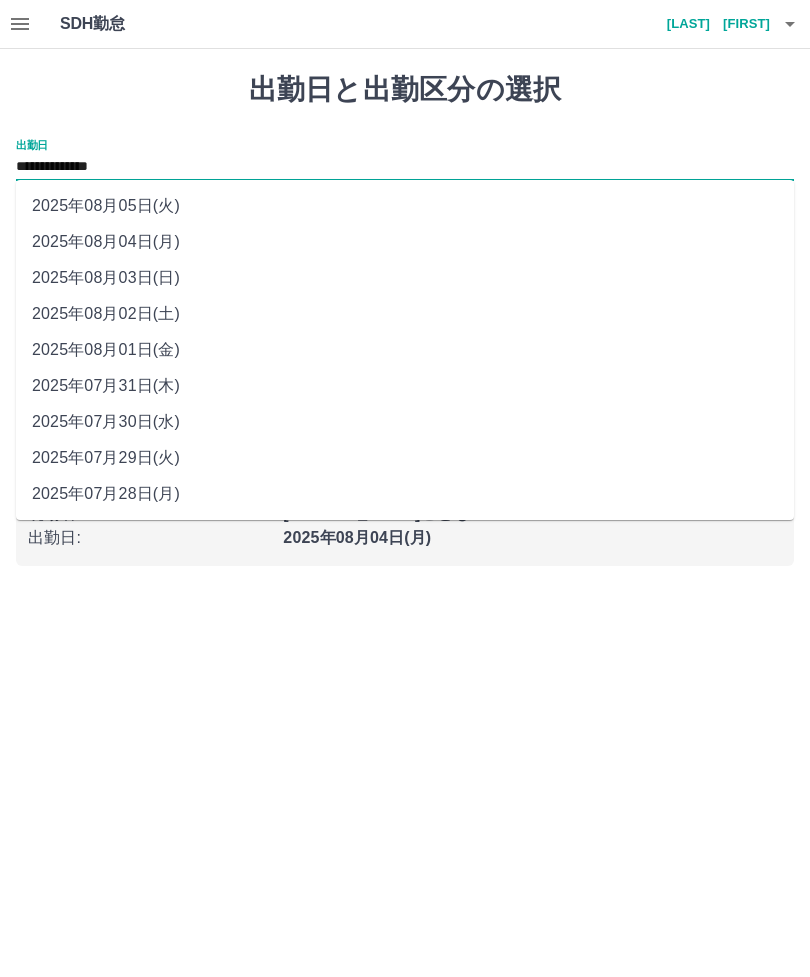 click on "2025年08月01日(金)" at bounding box center (405, 350) 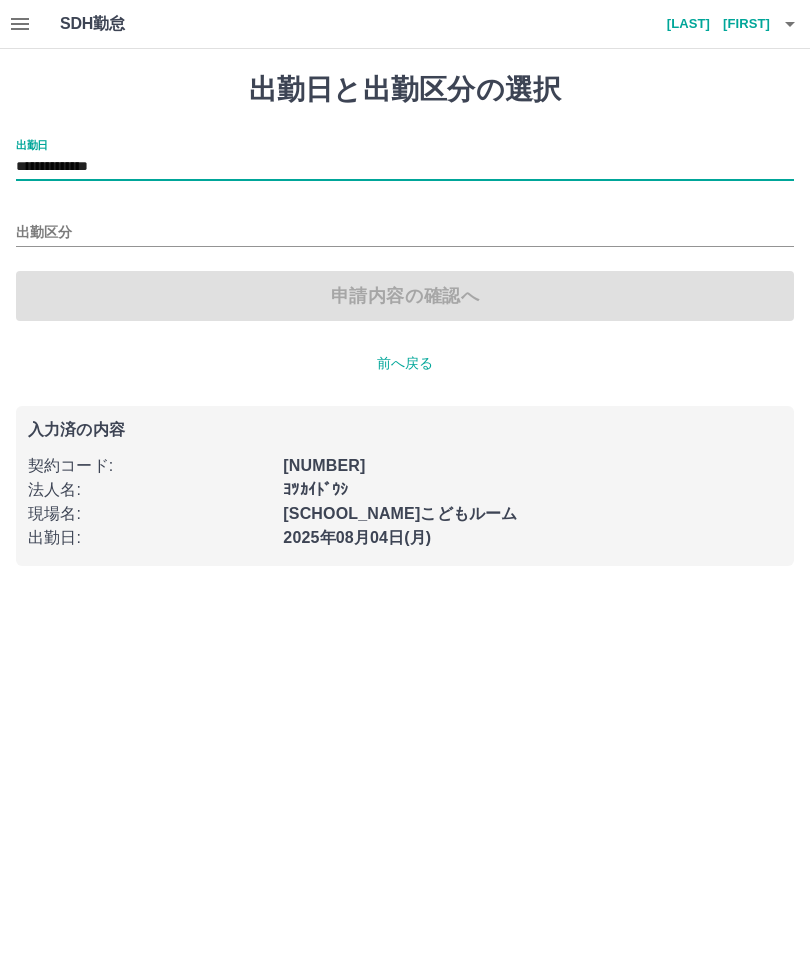 click on "出勤区分" at bounding box center (405, 233) 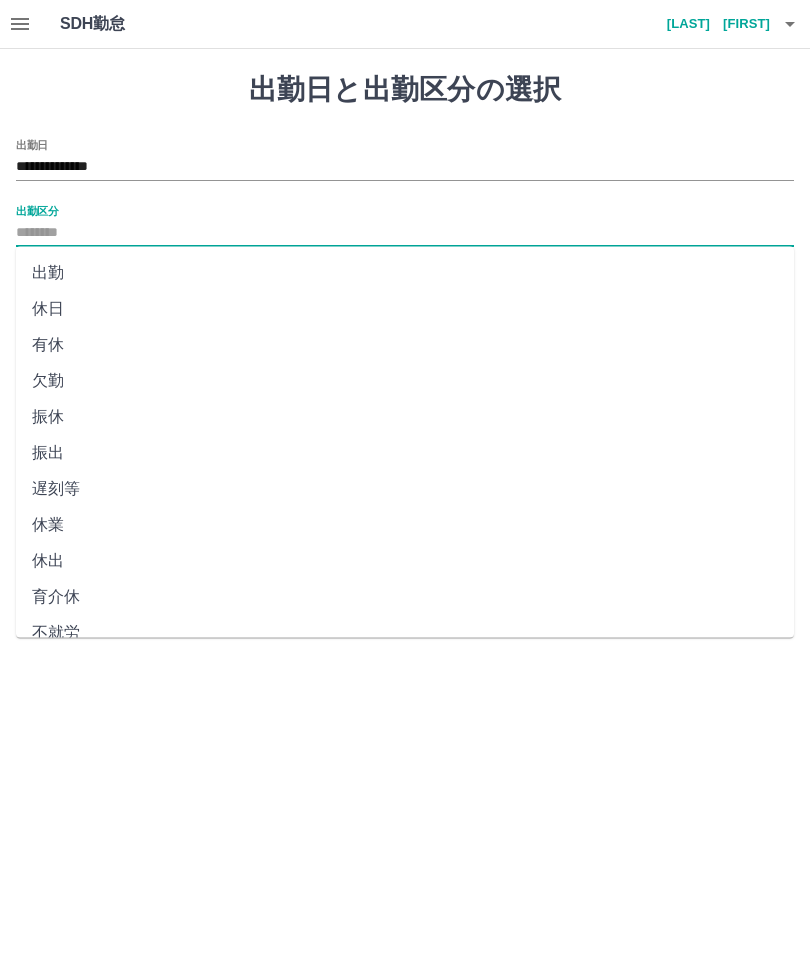 click on "出勤" at bounding box center [405, 273] 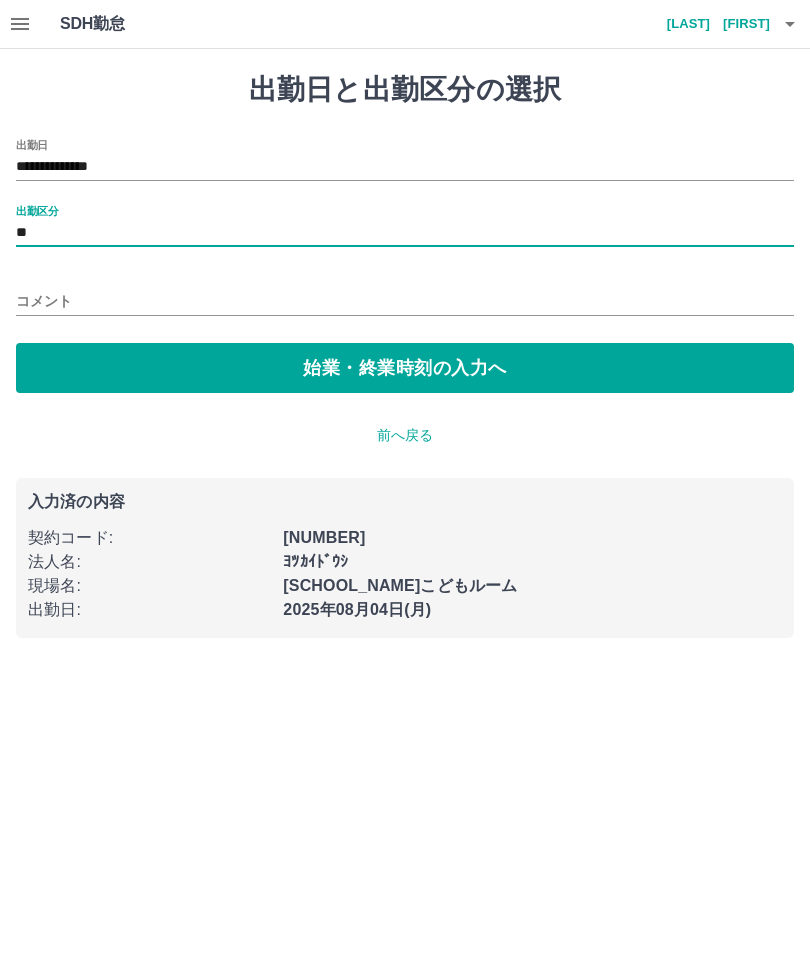 click on "始業・終業時刻の入力へ" at bounding box center [405, 368] 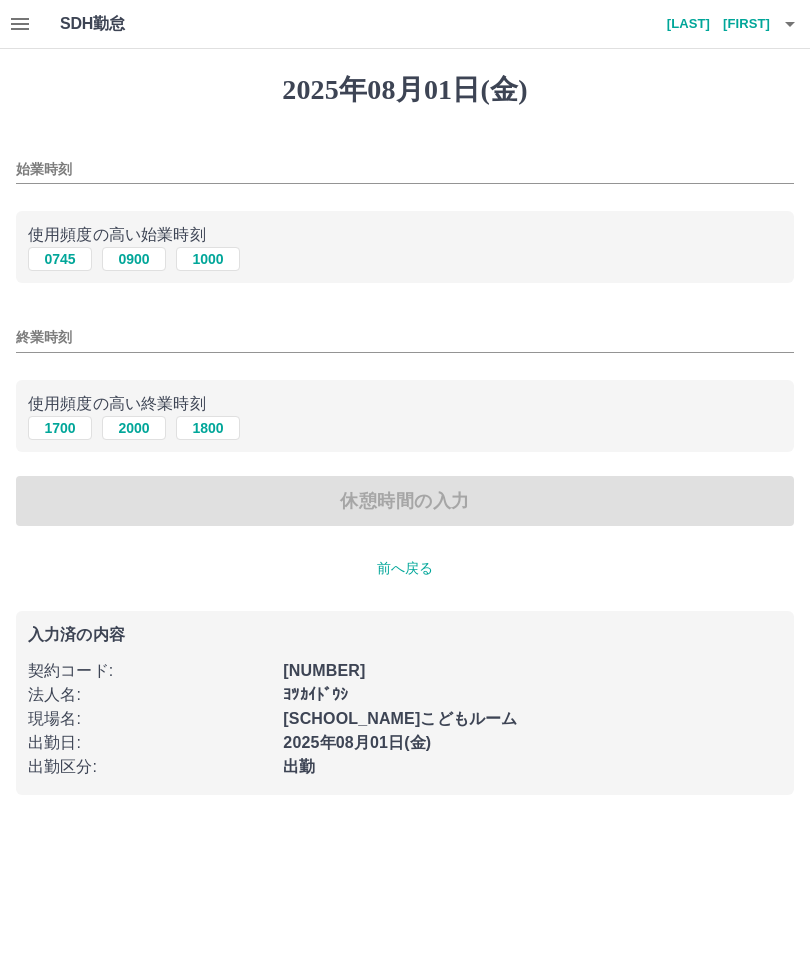click on "0745" at bounding box center [60, 259] 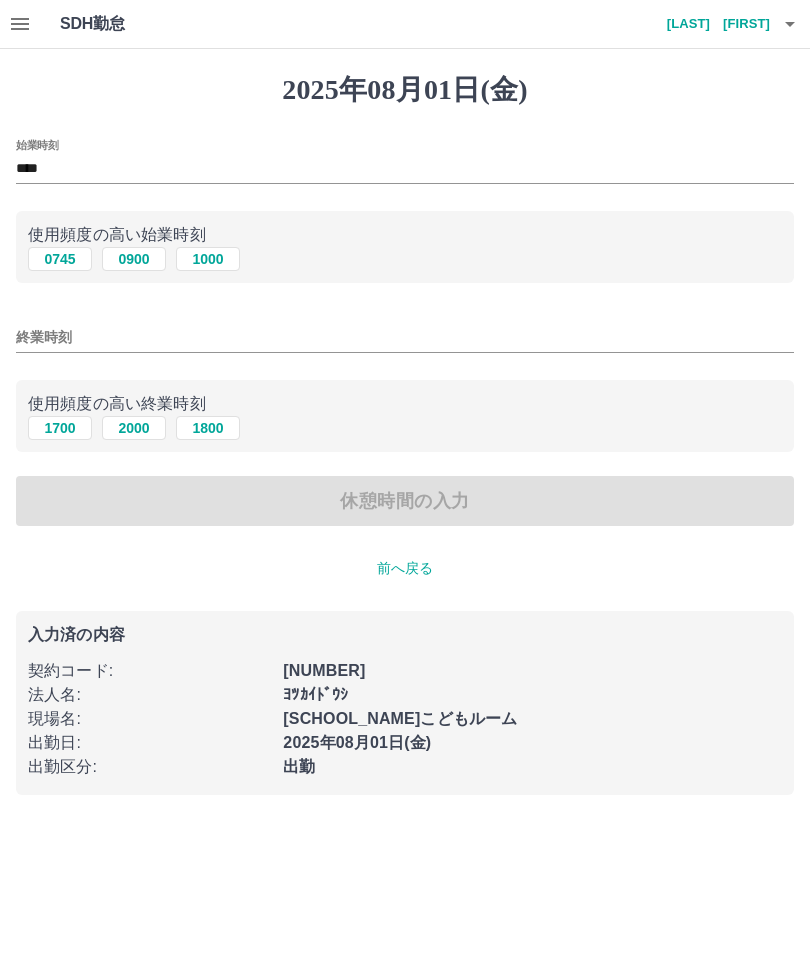 click on "終業時刻" at bounding box center (405, 337) 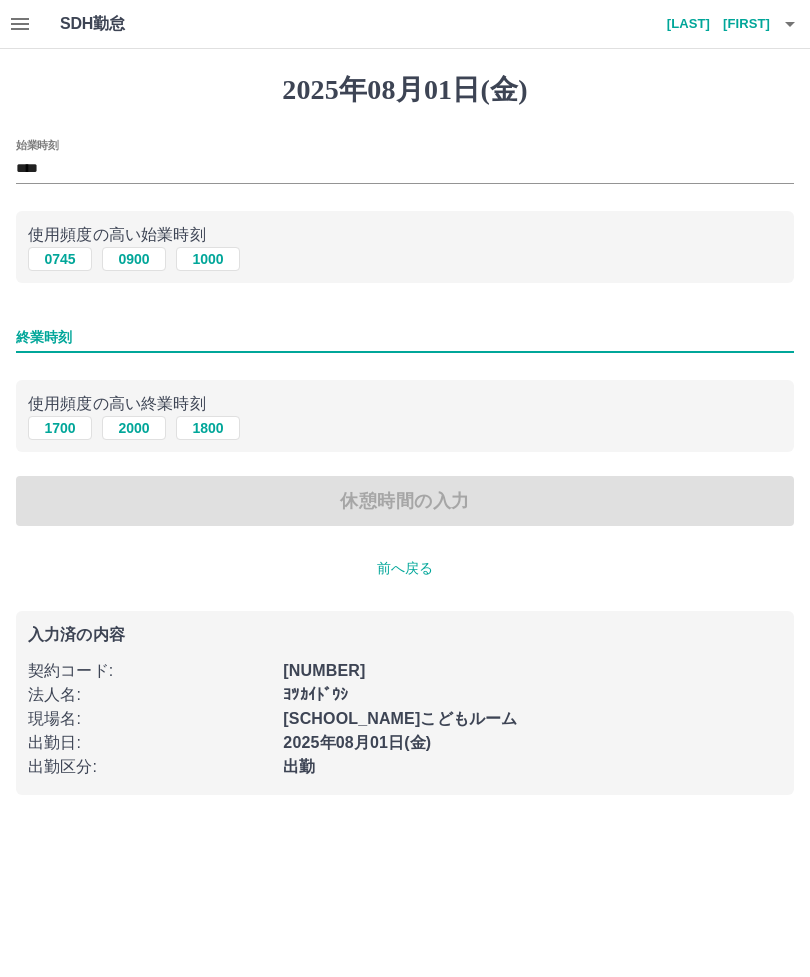 click on "1800" at bounding box center (208, 428) 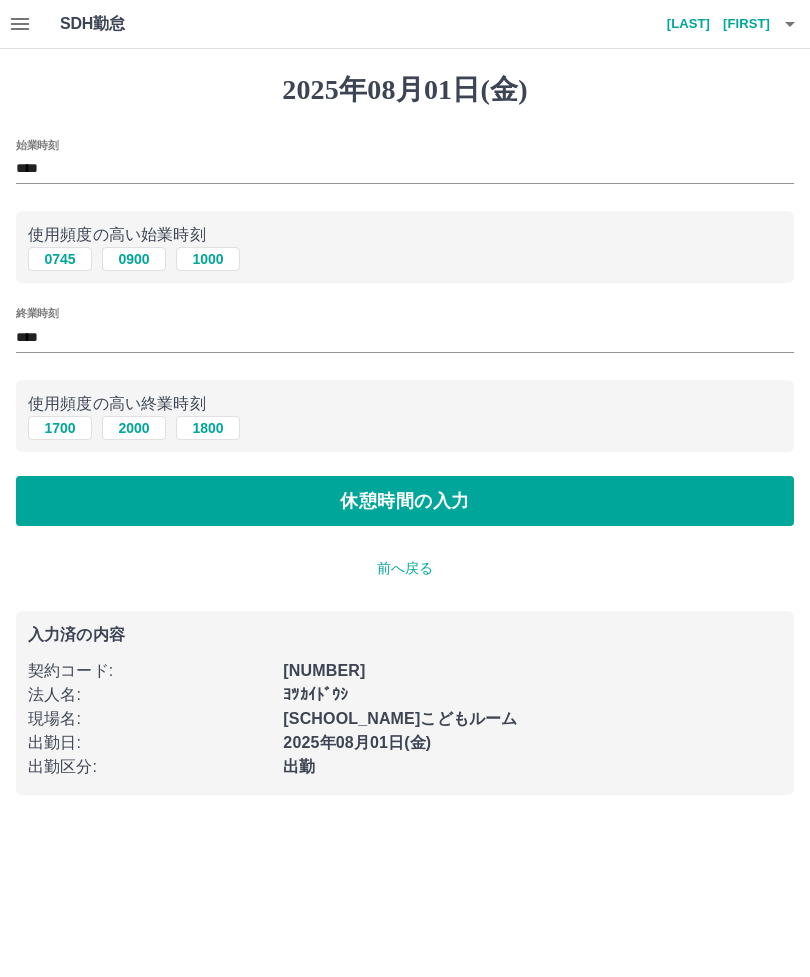 click on "休憩時間の入力" at bounding box center (405, 501) 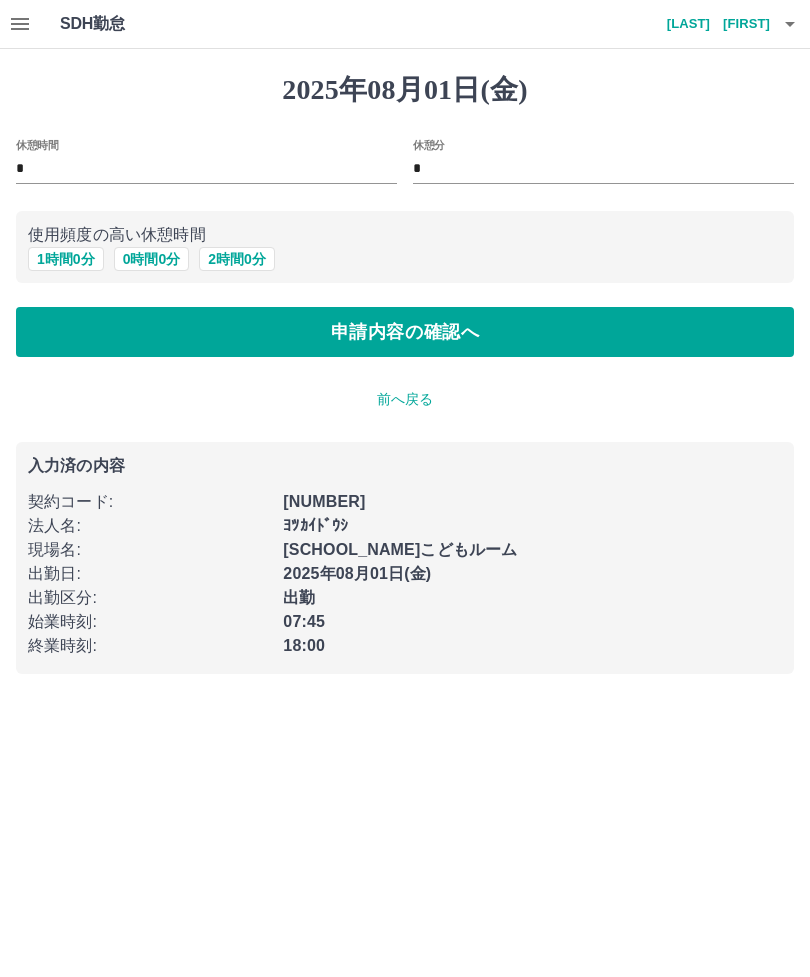 click on "1 時間 0 分" at bounding box center (66, 259) 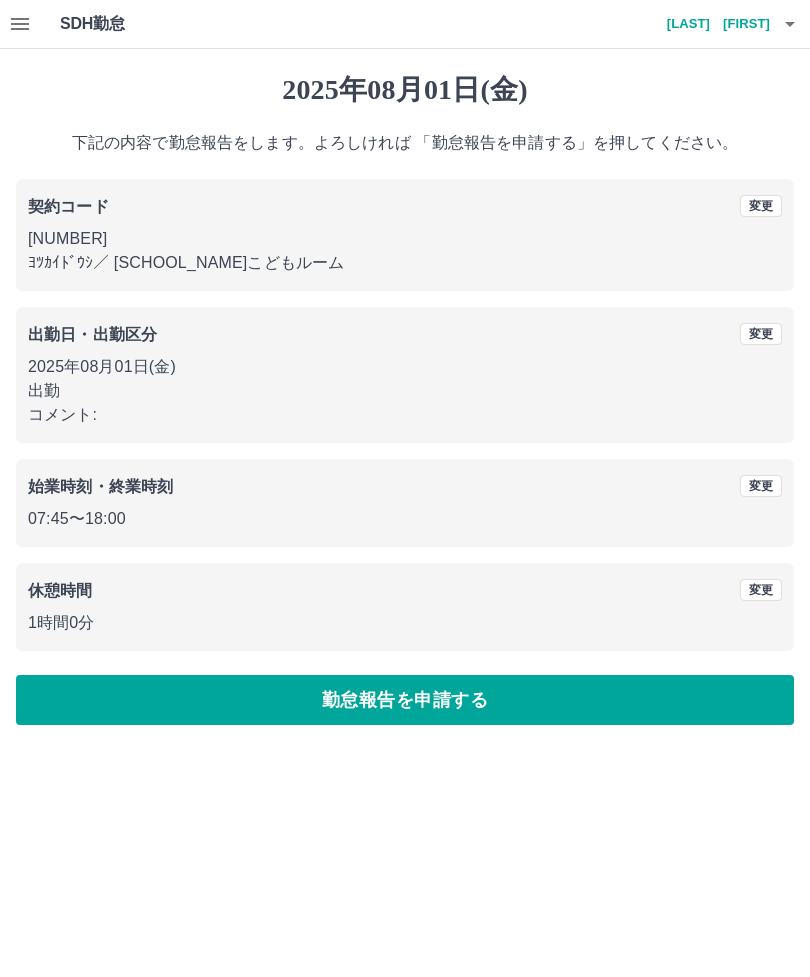 click on "勤怠報告を申請する" at bounding box center [405, 700] 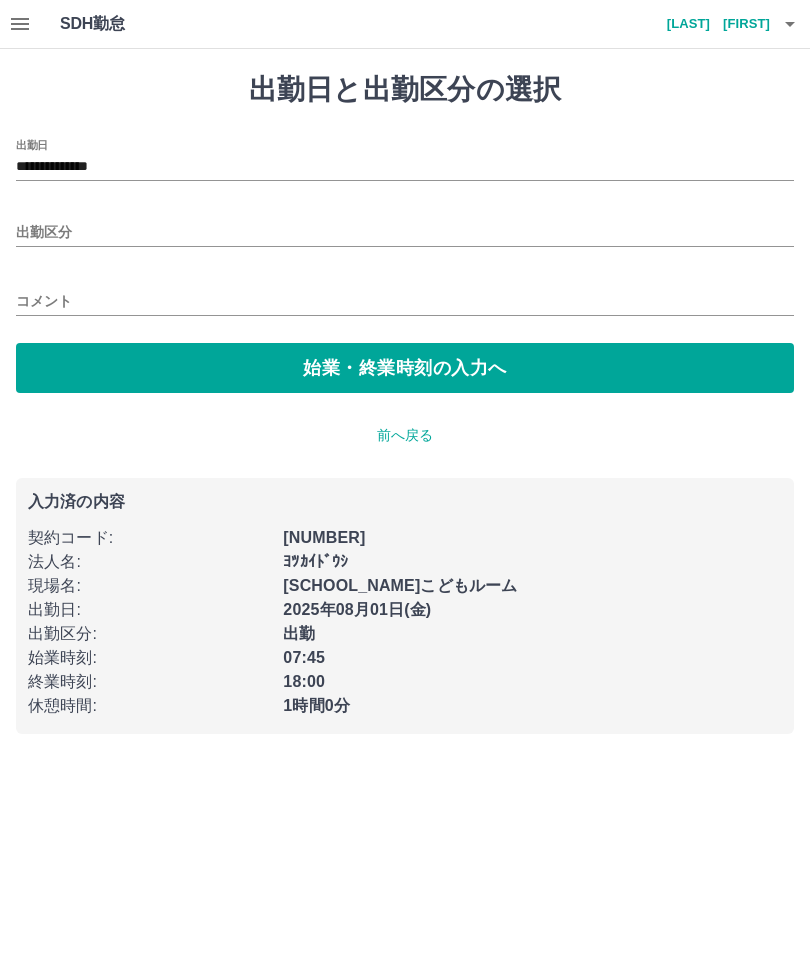 type on "**********" 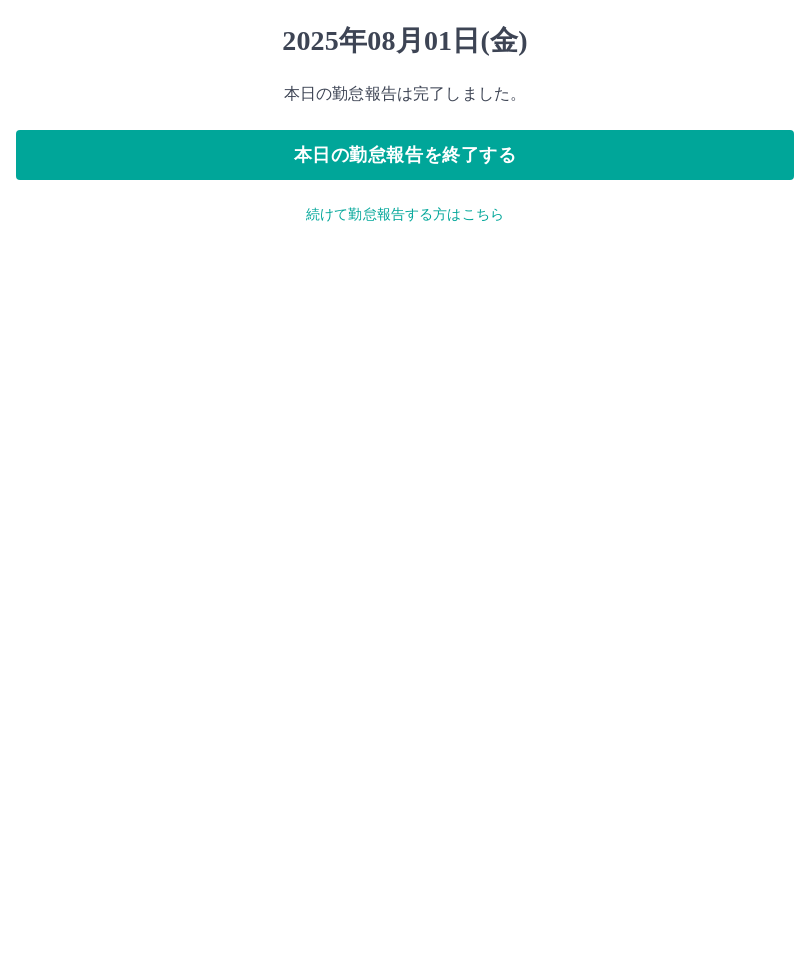 scroll, scrollTop: 0, scrollLeft: 0, axis: both 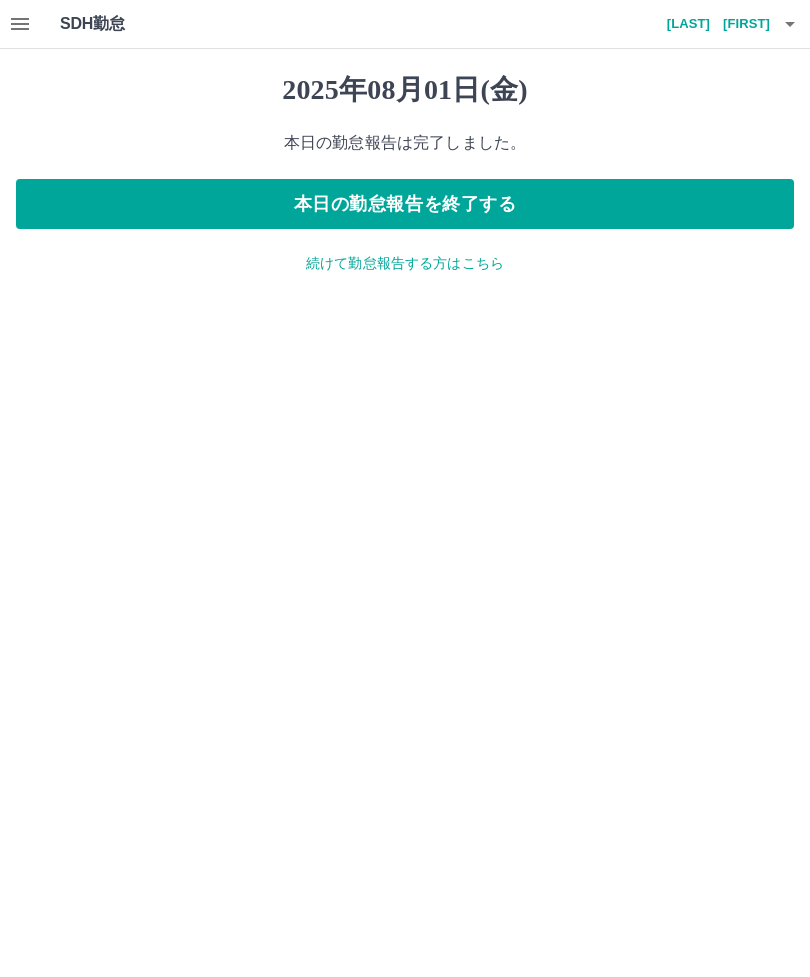 click on "続けて勤怠報告する方はこちら" at bounding box center (405, 263) 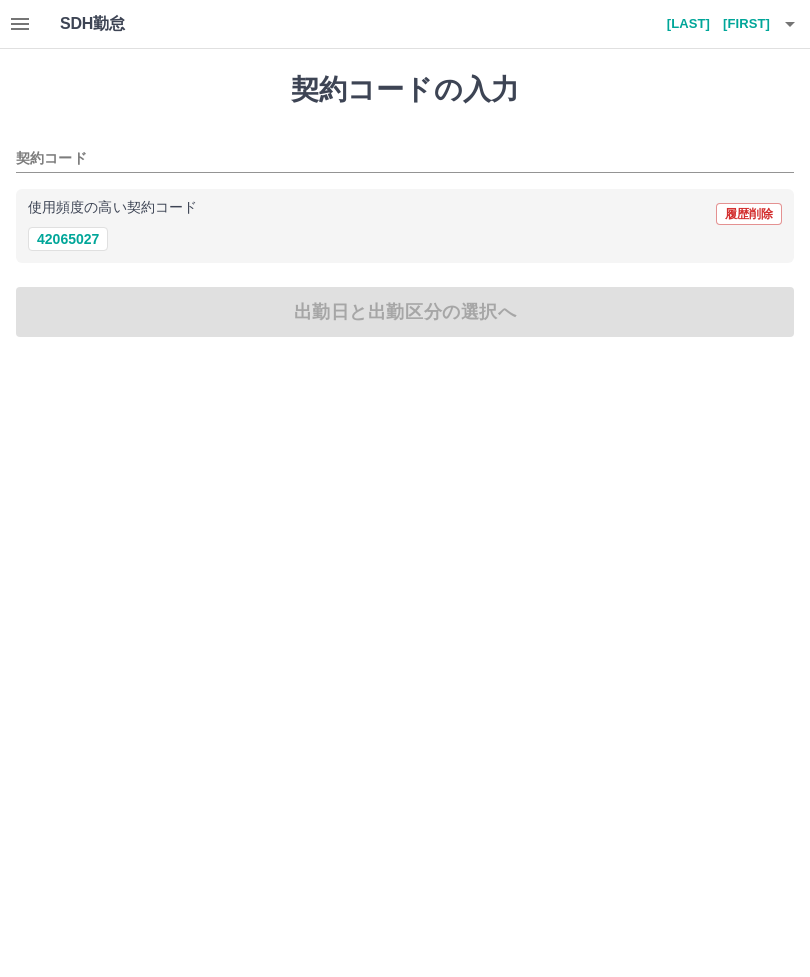 click on "42065027" at bounding box center (68, 239) 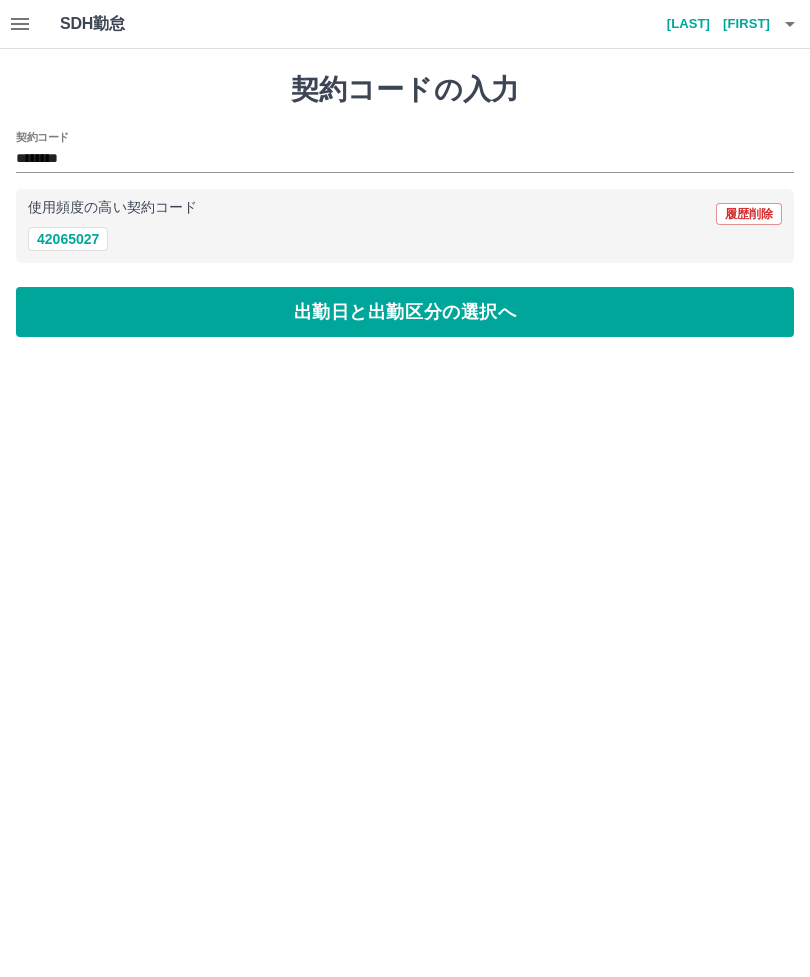 click on "出勤日と出勤区分の選択へ" at bounding box center [405, 312] 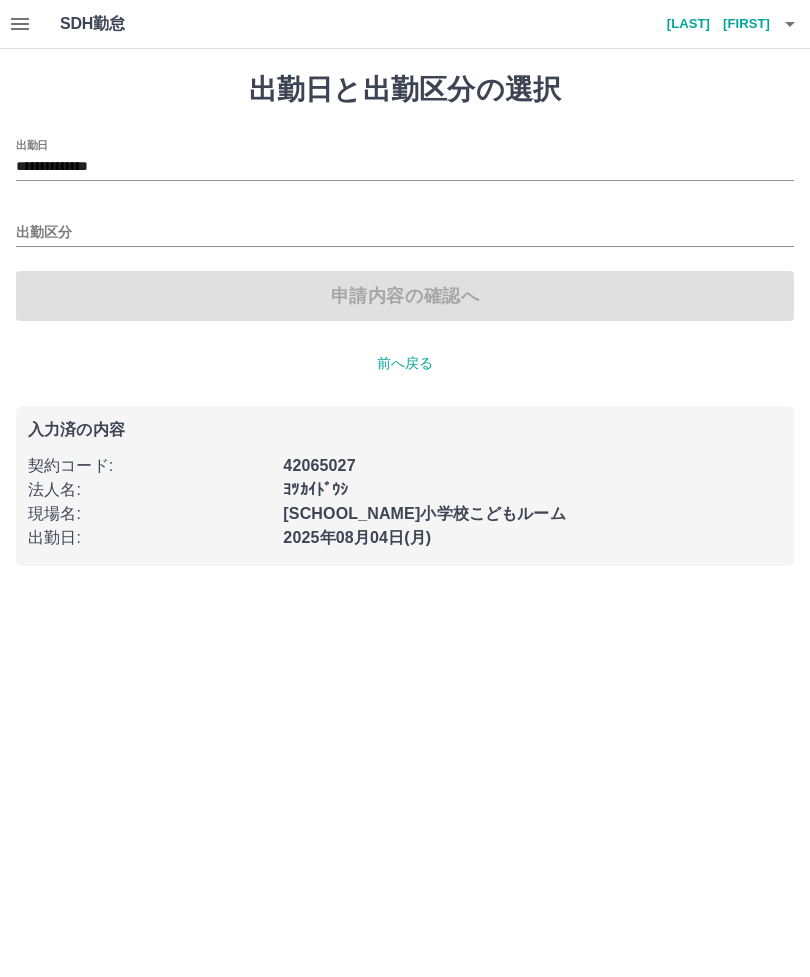 click on "**********" at bounding box center [405, 160] 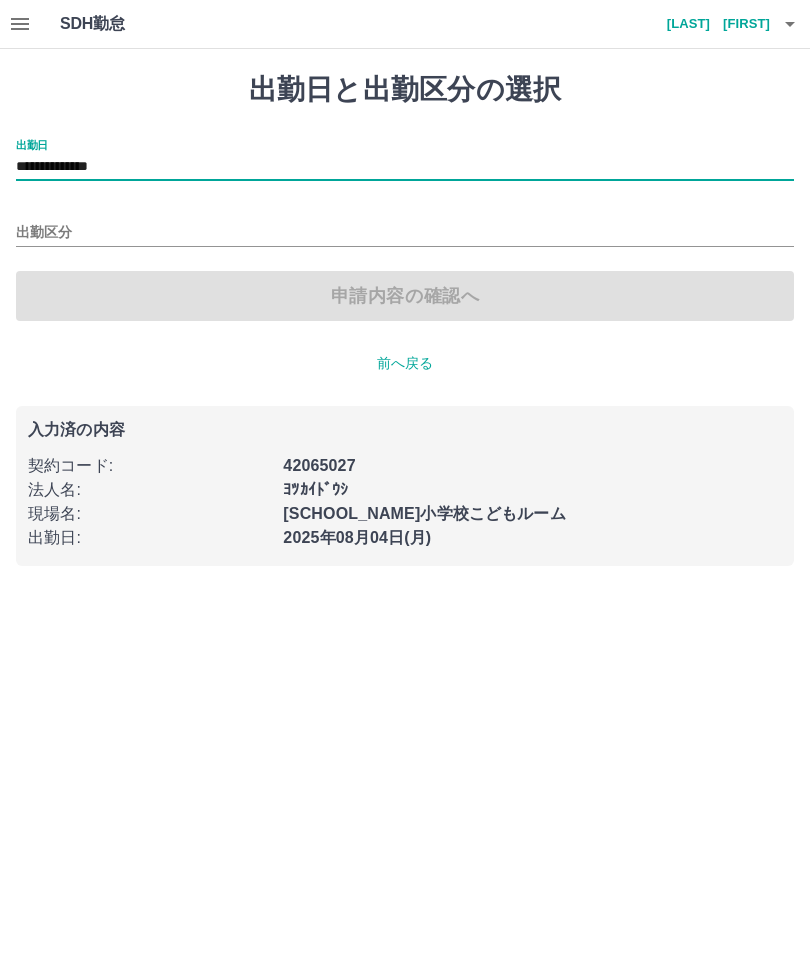 click on "**********" at bounding box center (405, 167) 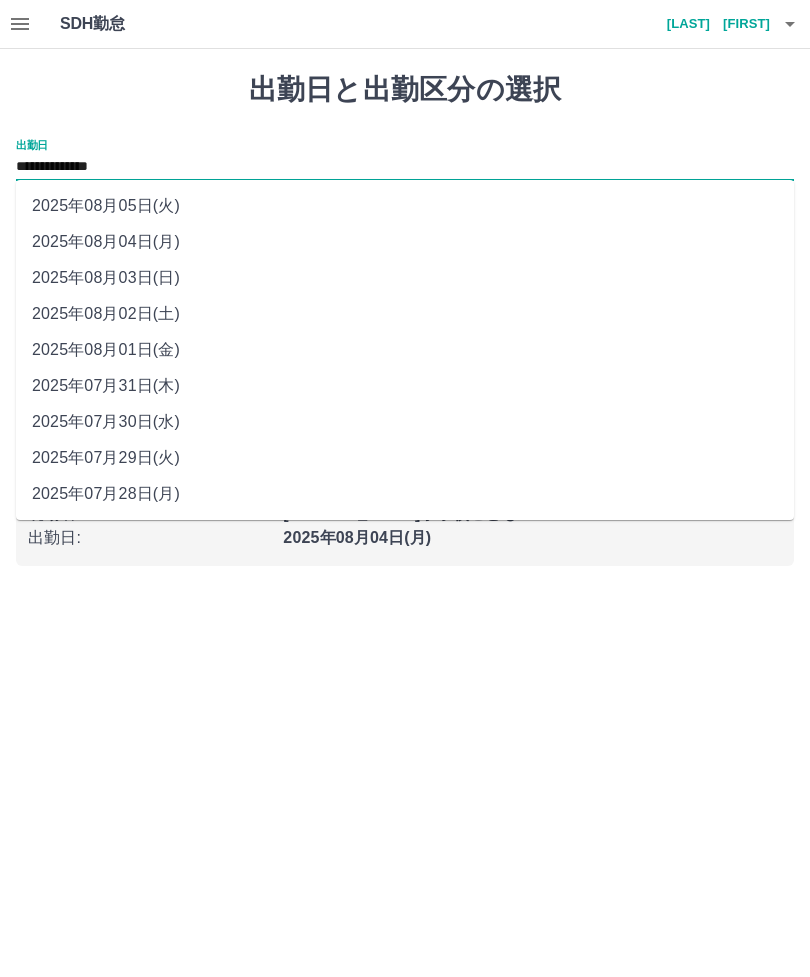 click on "2025年08月02日(土)" at bounding box center (405, 314) 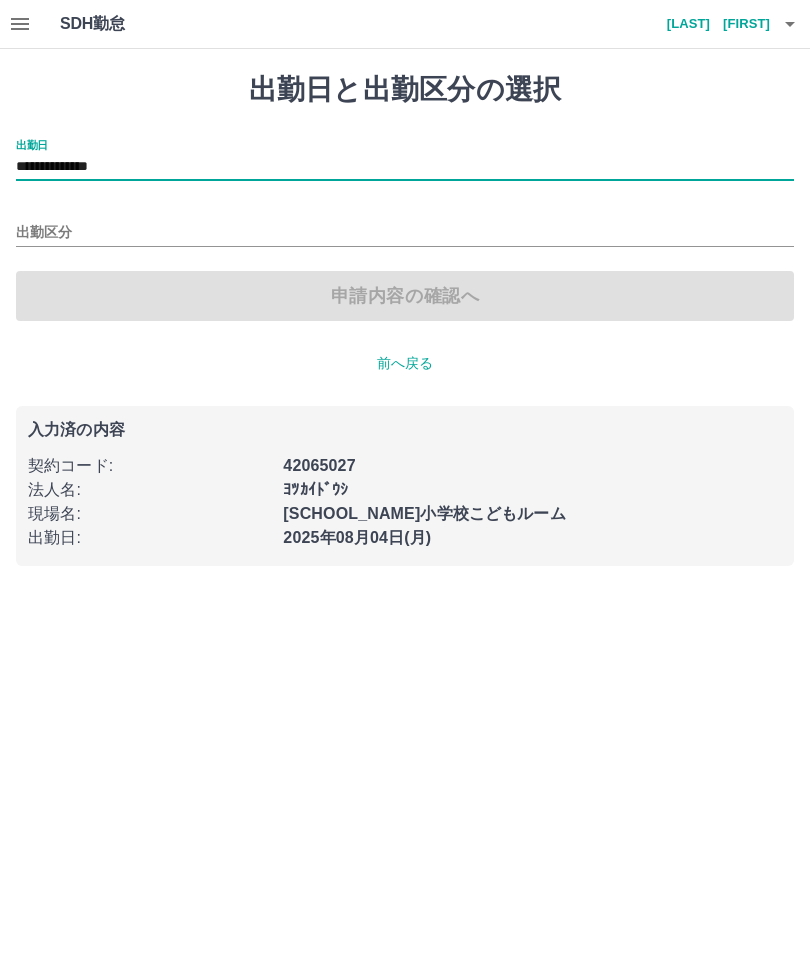 click on "出勤区分" at bounding box center (405, 233) 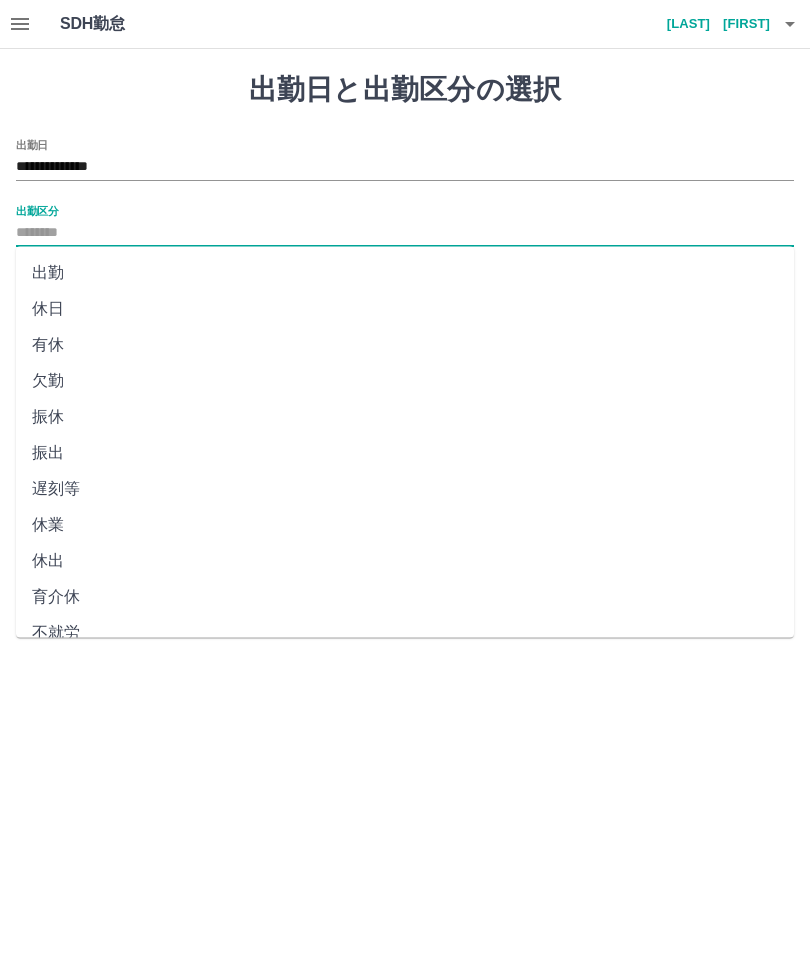 click on "有休" at bounding box center (405, 345) 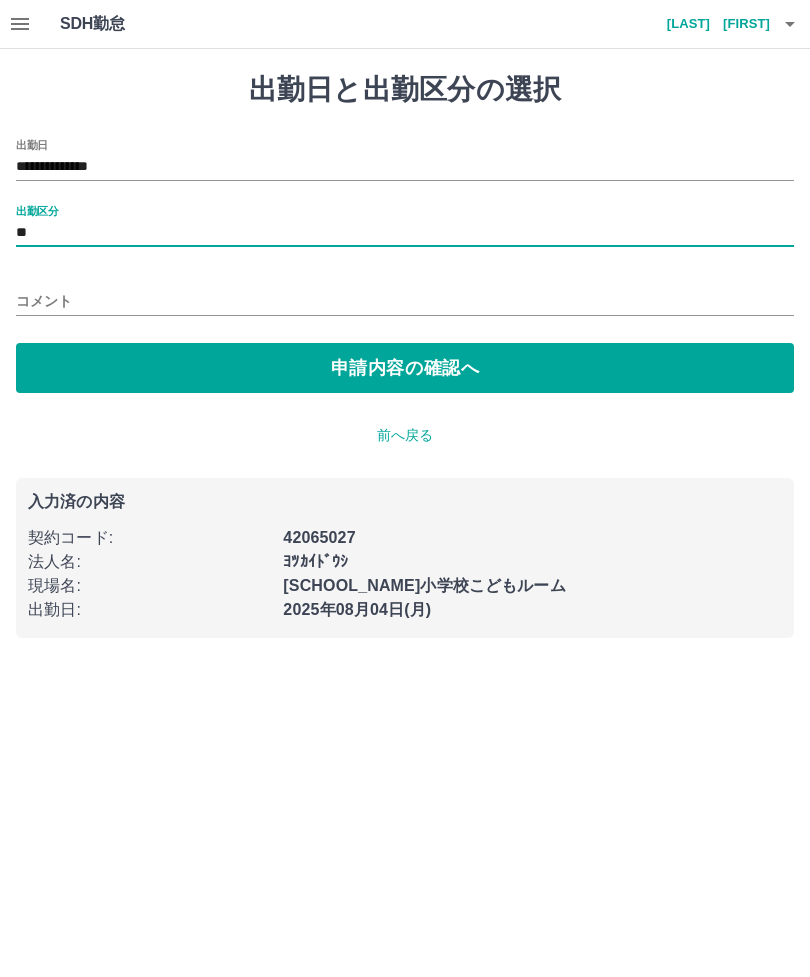 click on "**" at bounding box center (405, 233) 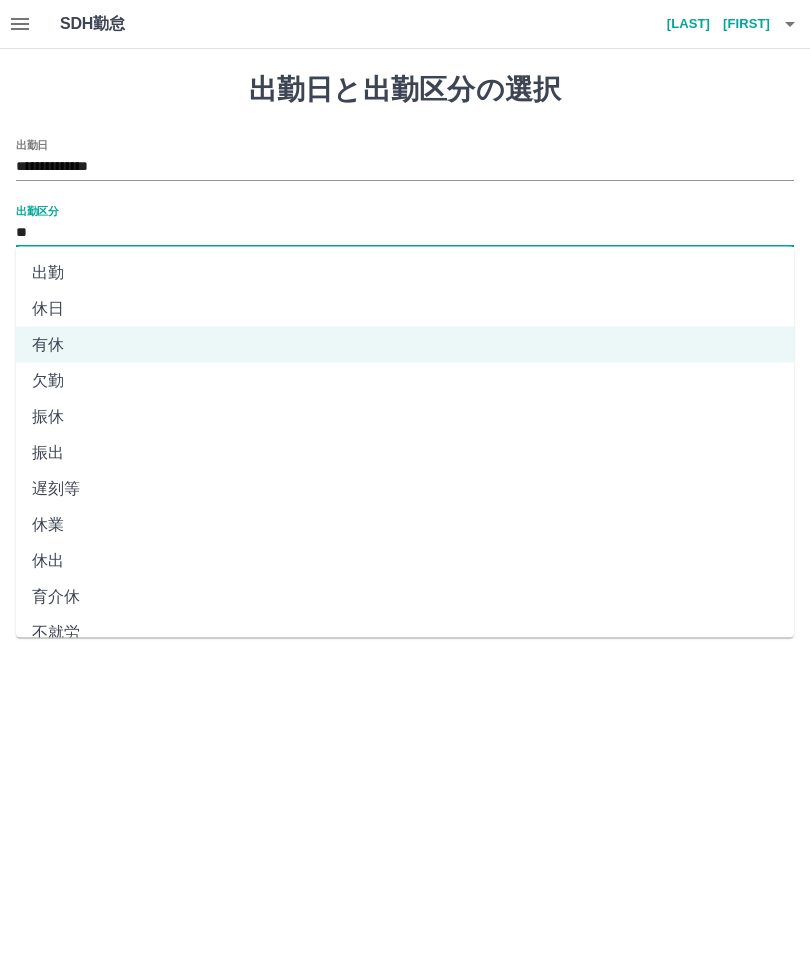 click on "休日" at bounding box center (405, 309) 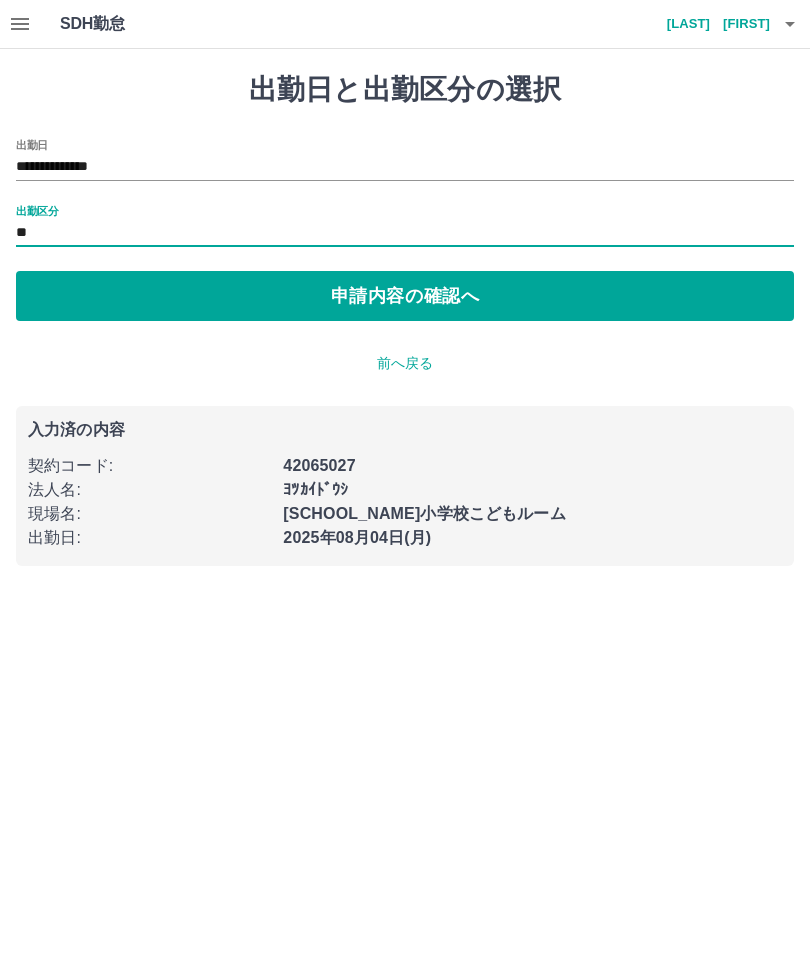click on "申請内容の確認へ" at bounding box center (405, 296) 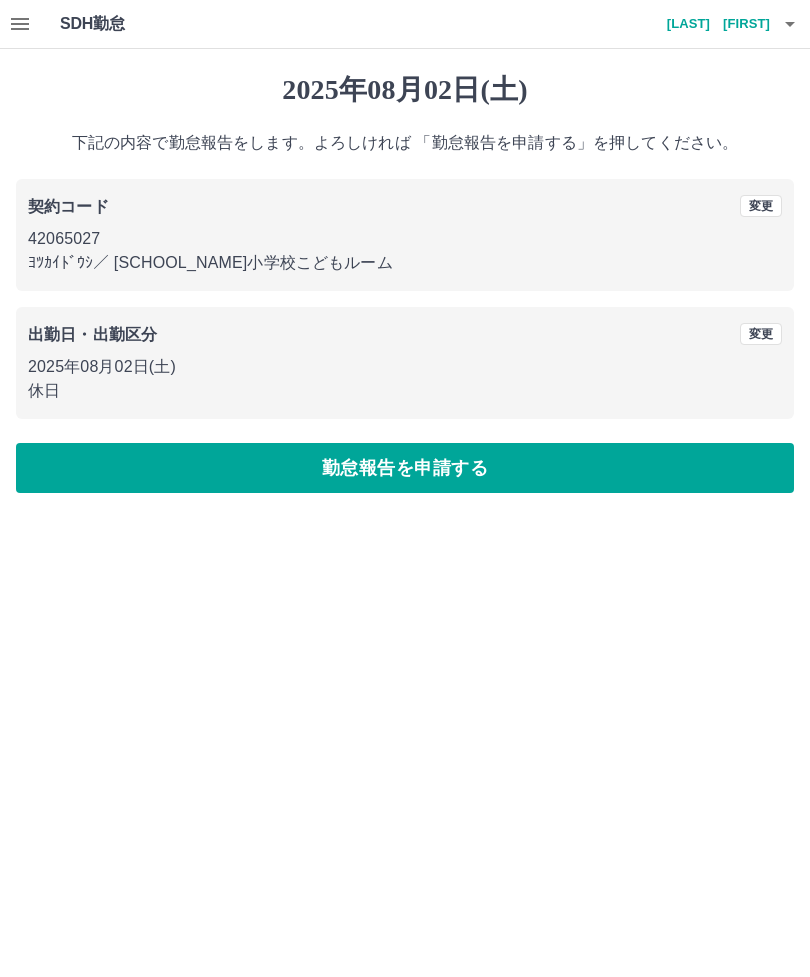 click on "勤怠報告を申請する" at bounding box center (405, 468) 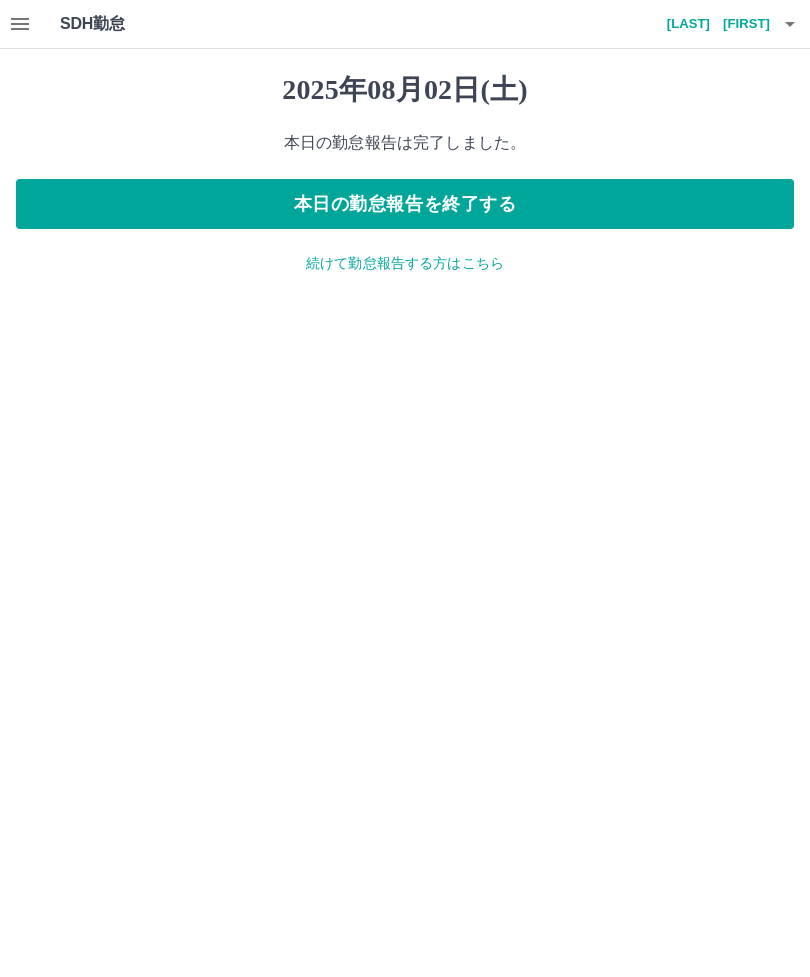 click on "続けて勤怠報告する方はこちら" at bounding box center [405, 263] 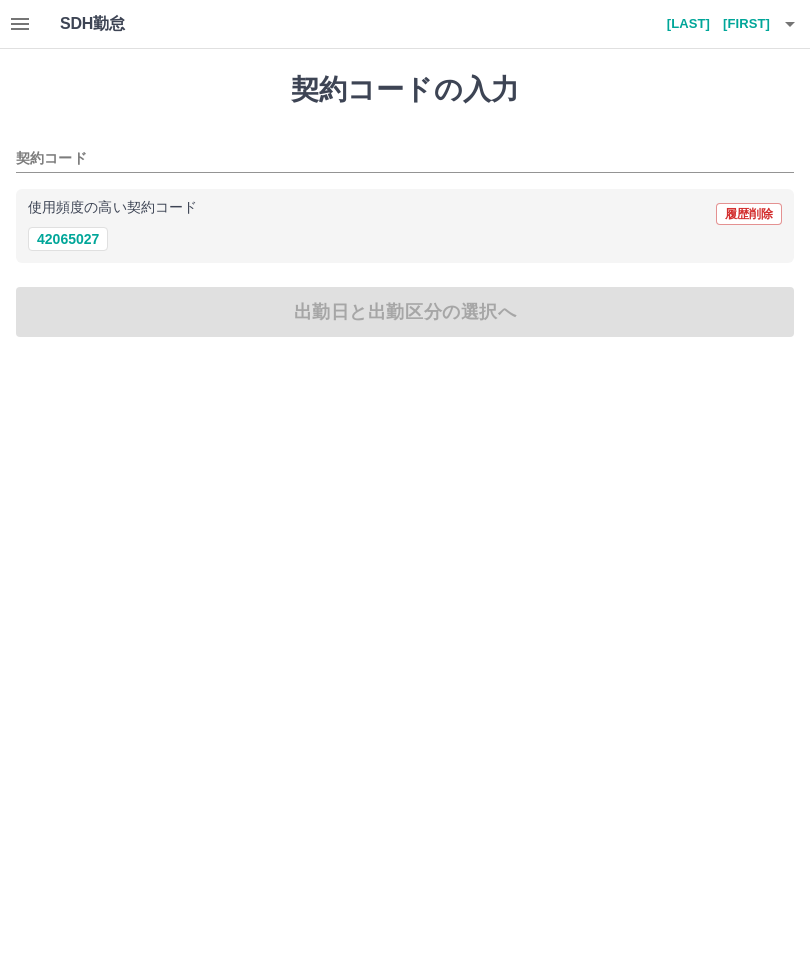 click on "42065027" at bounding box center [68, 239] 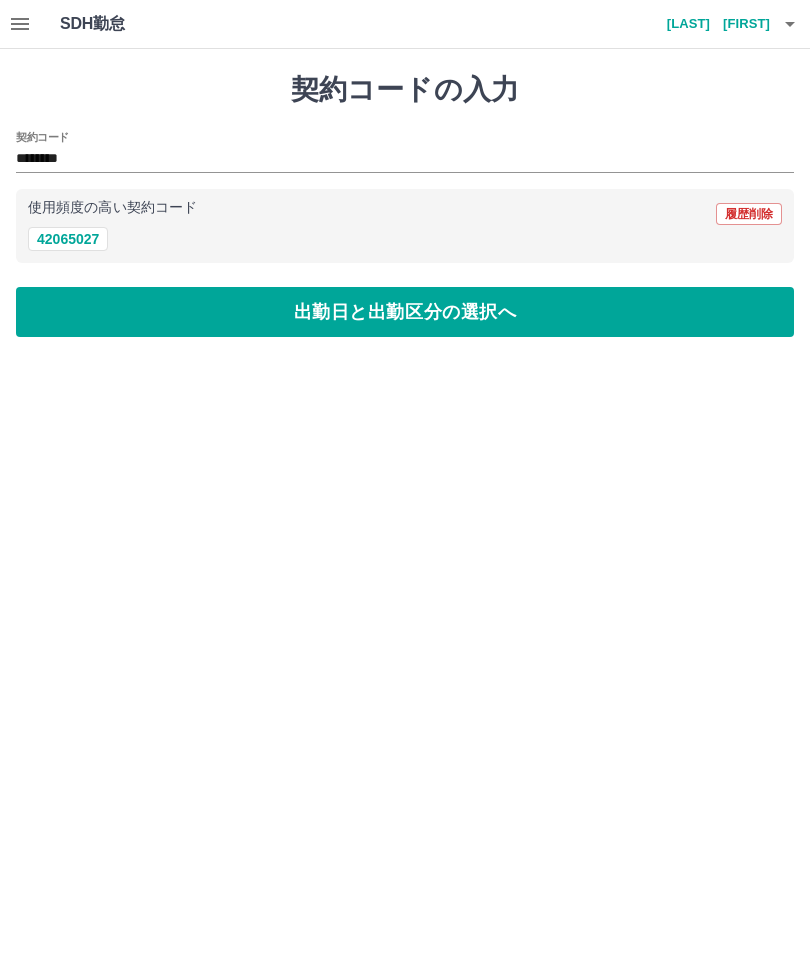 click on "出勤日と出勤区分の選択へ" at bounding box center [405, 312] 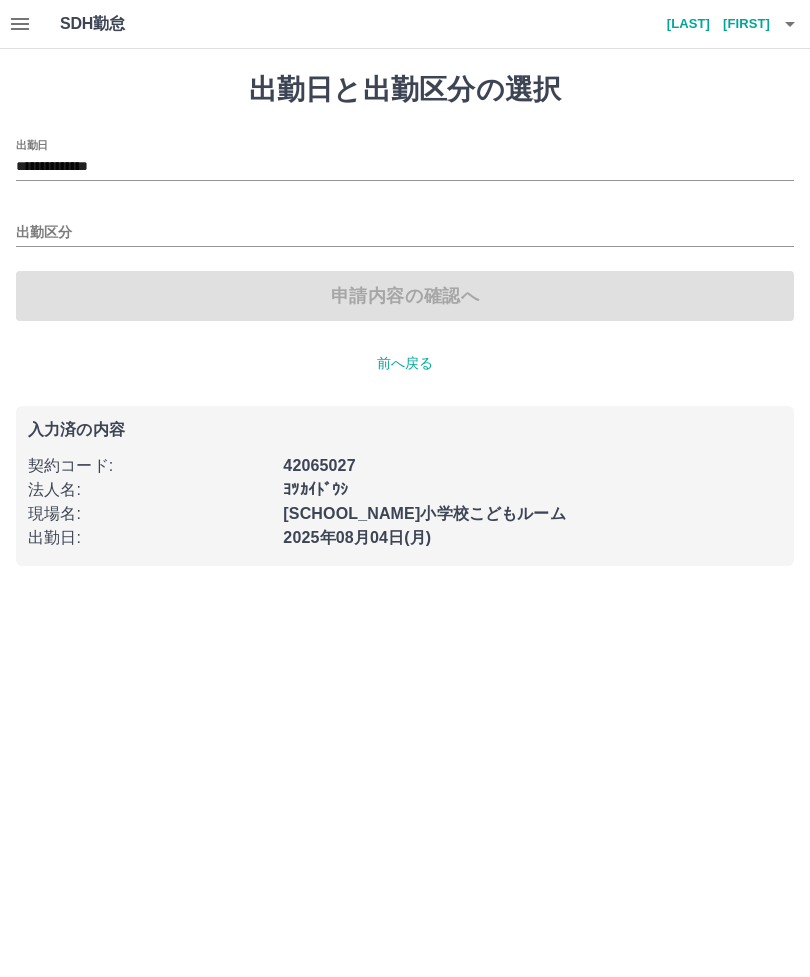 click on "出勤区分" at bounding box center (405, 226) 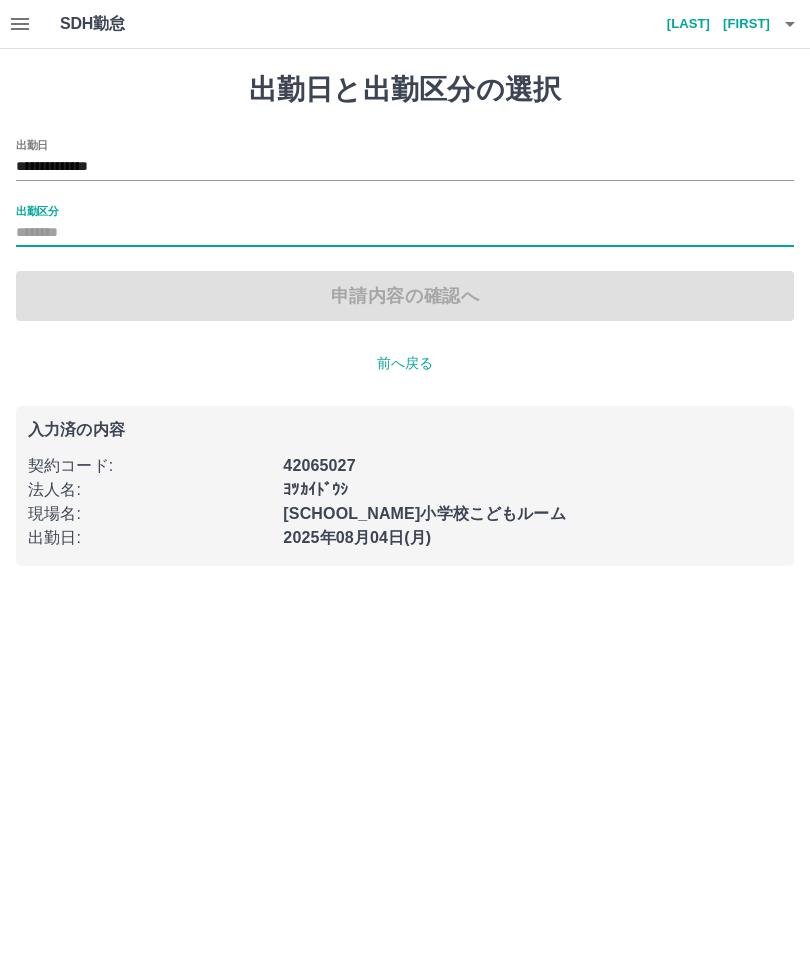 click on "**********" at bounding box center [405, 167] 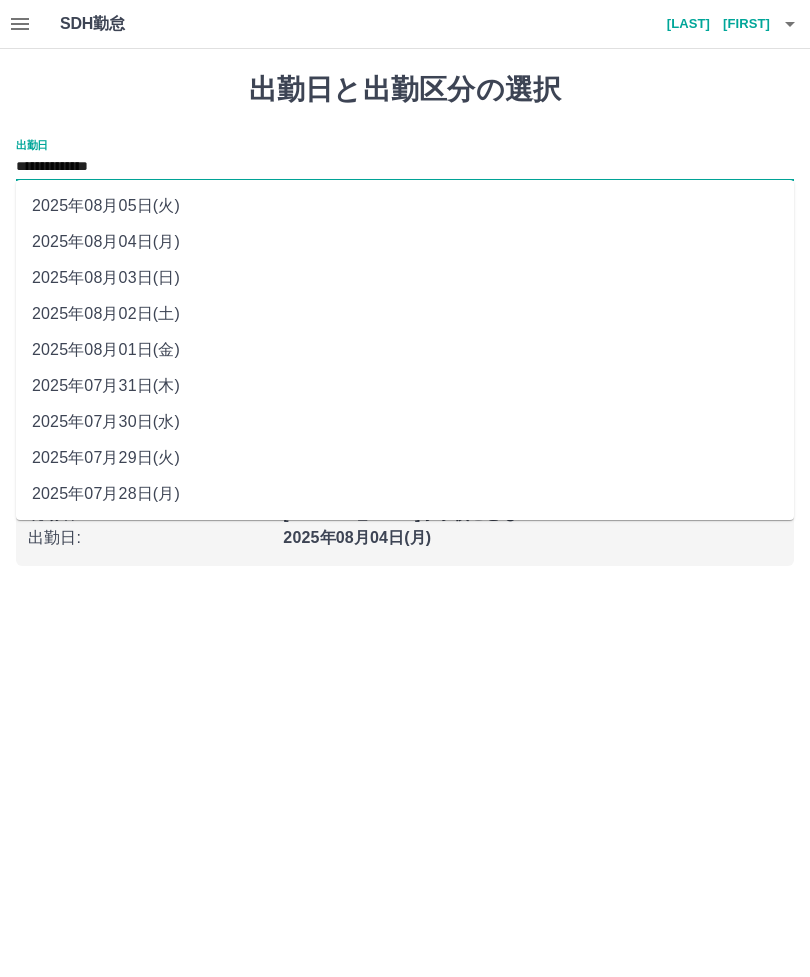 click on "2025年08月03日(日)" at bounding box center [405, 278] 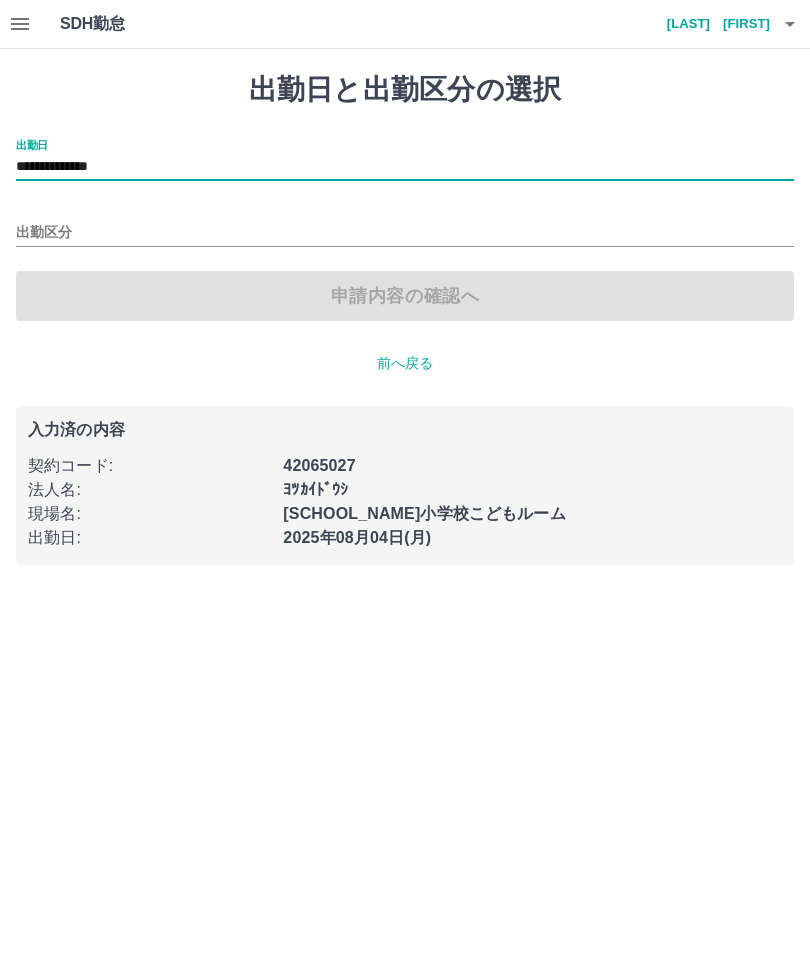 click on "出勤区分" at bounding box center (405, 233) 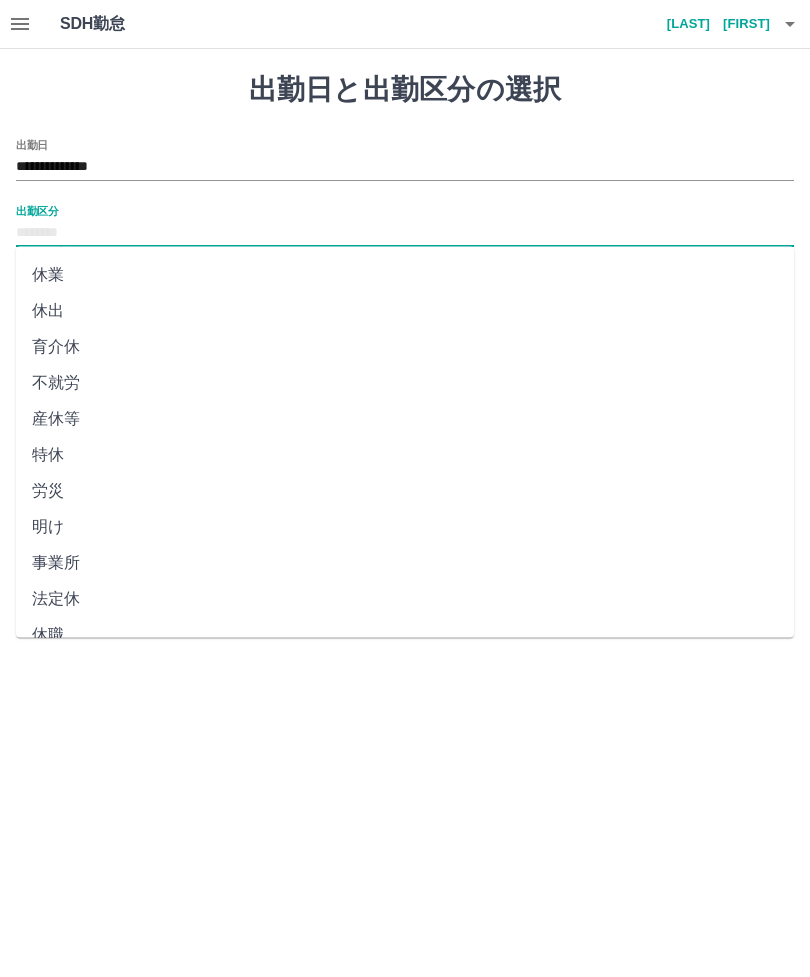 scroll, scrollTop: 248, scrollLeft: 0, axis: vertical 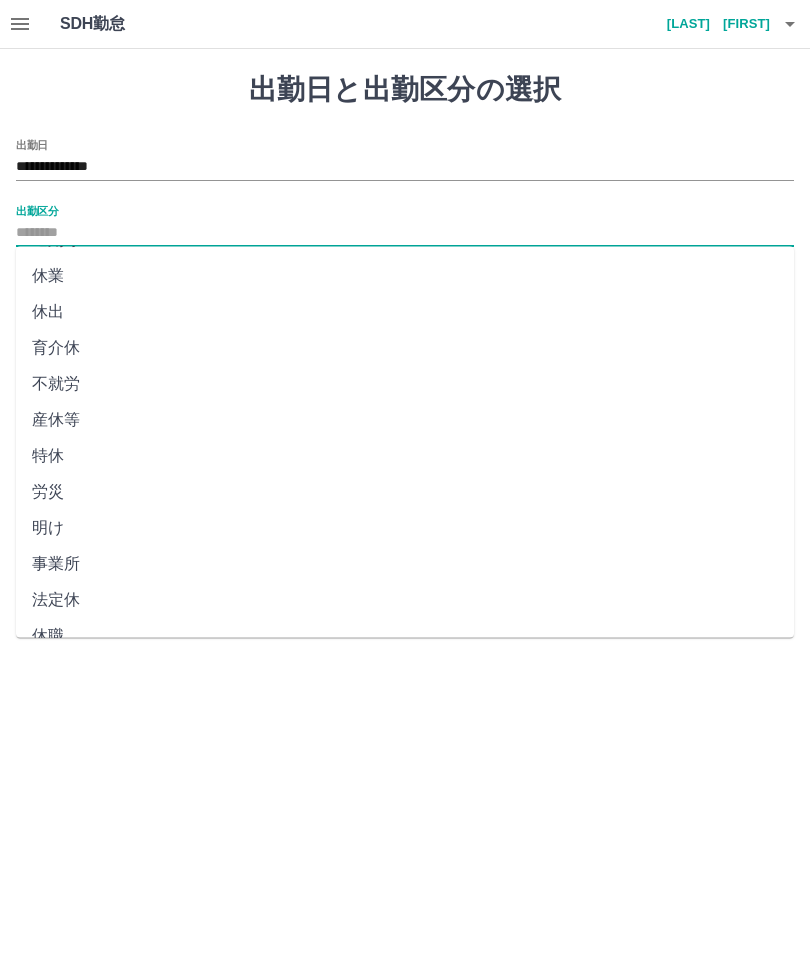 click on "法定休" at bounding box center (405, 601) 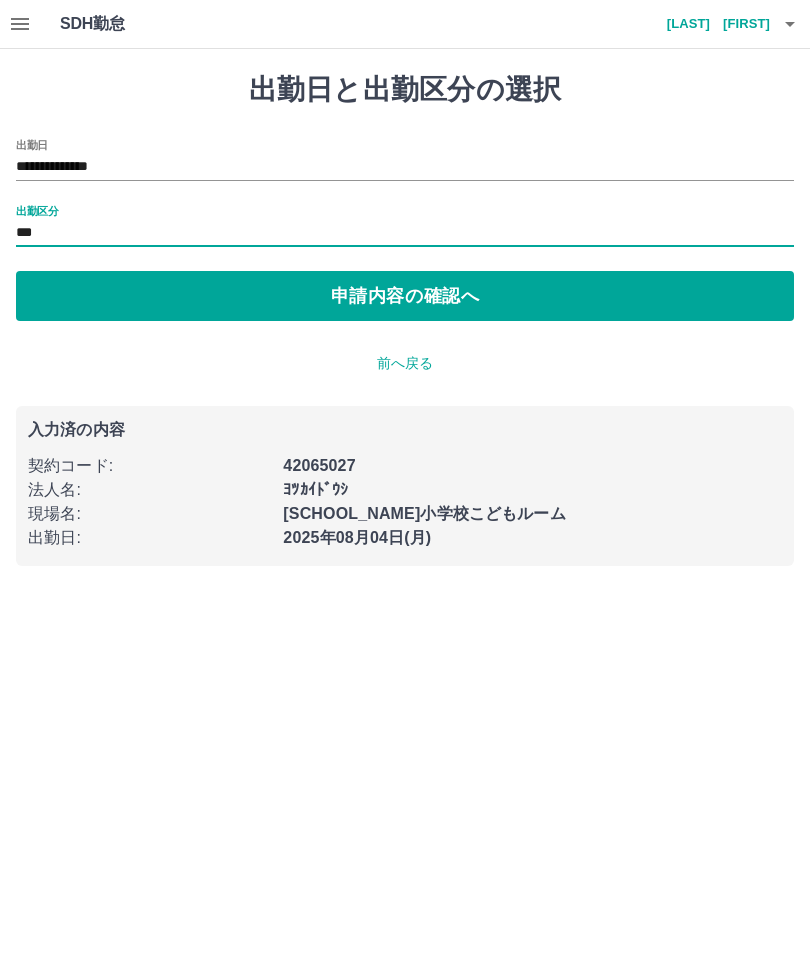 click on "申請内容の確認へ" at bounding box center [405, 296] 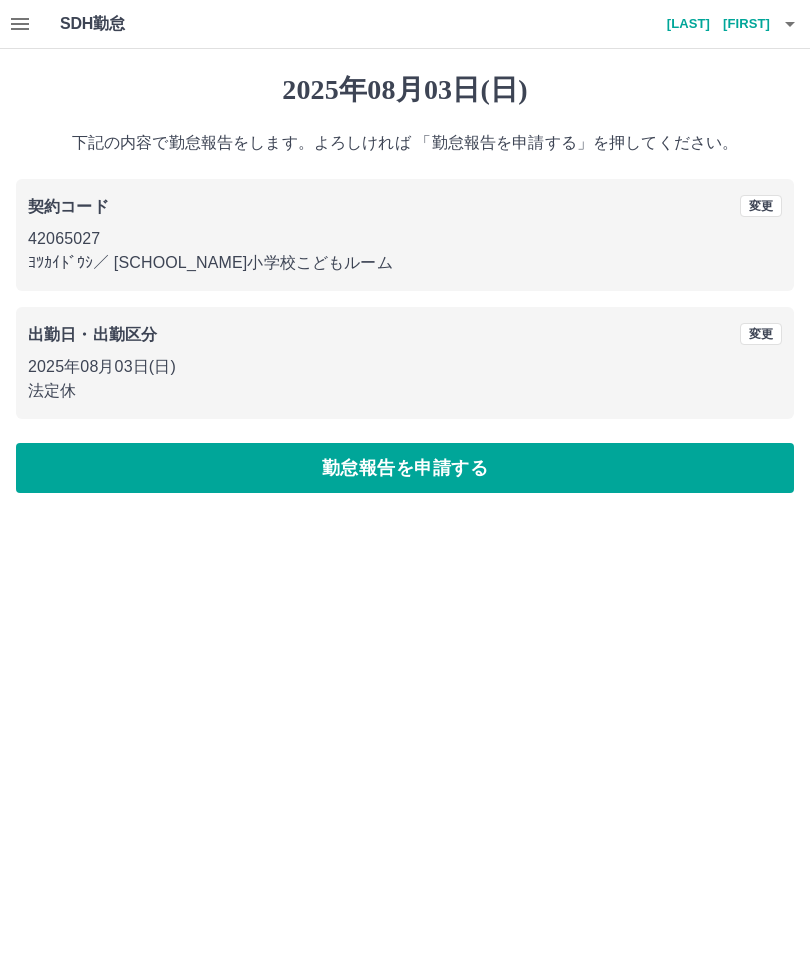 click on "勤怠報告を申請する" at bounding box center [405, 468] 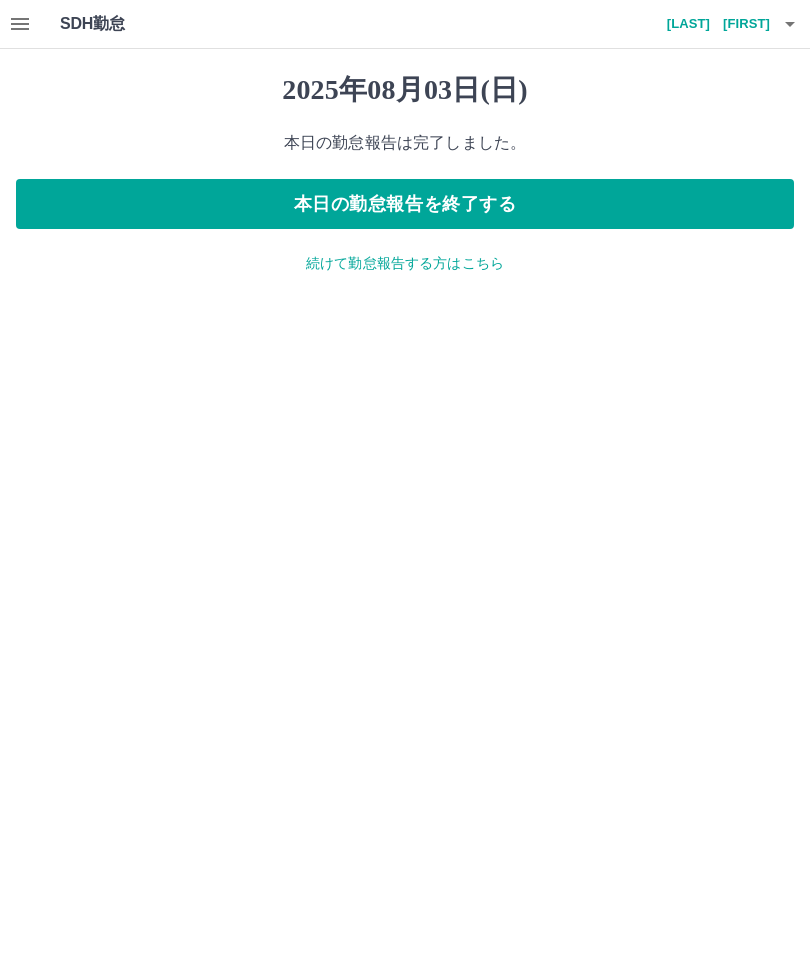 click on "続けて勤怠報告する方はこちら" at bounding box center [405, 263] 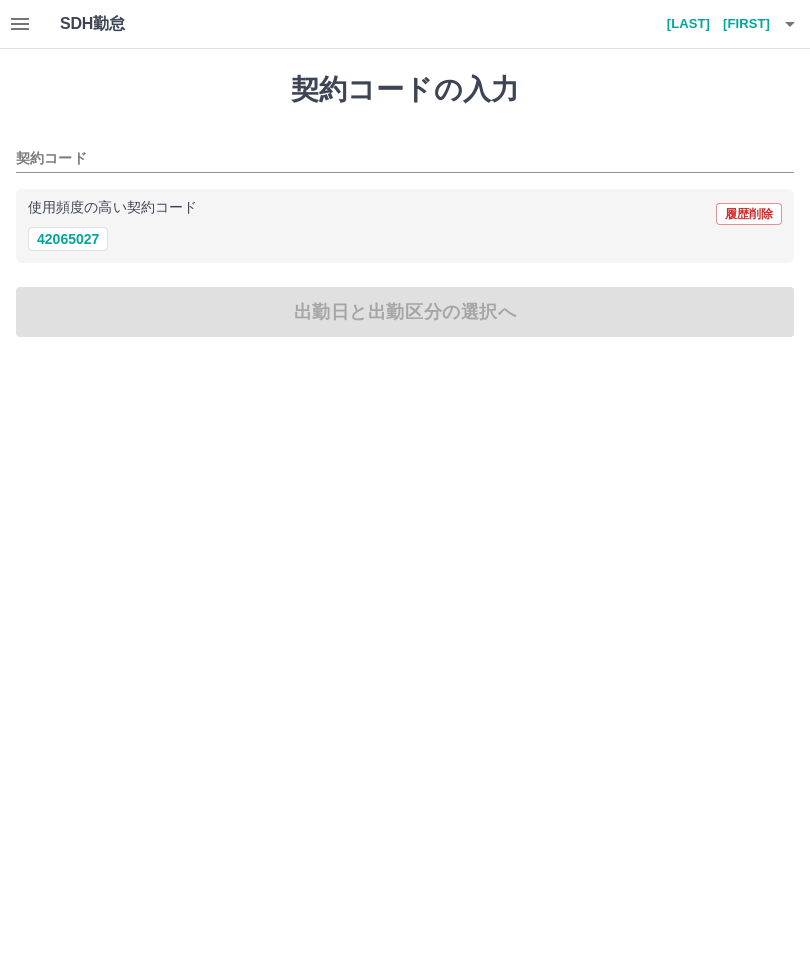 click on "契約コード" at bounding box center [390, 159] 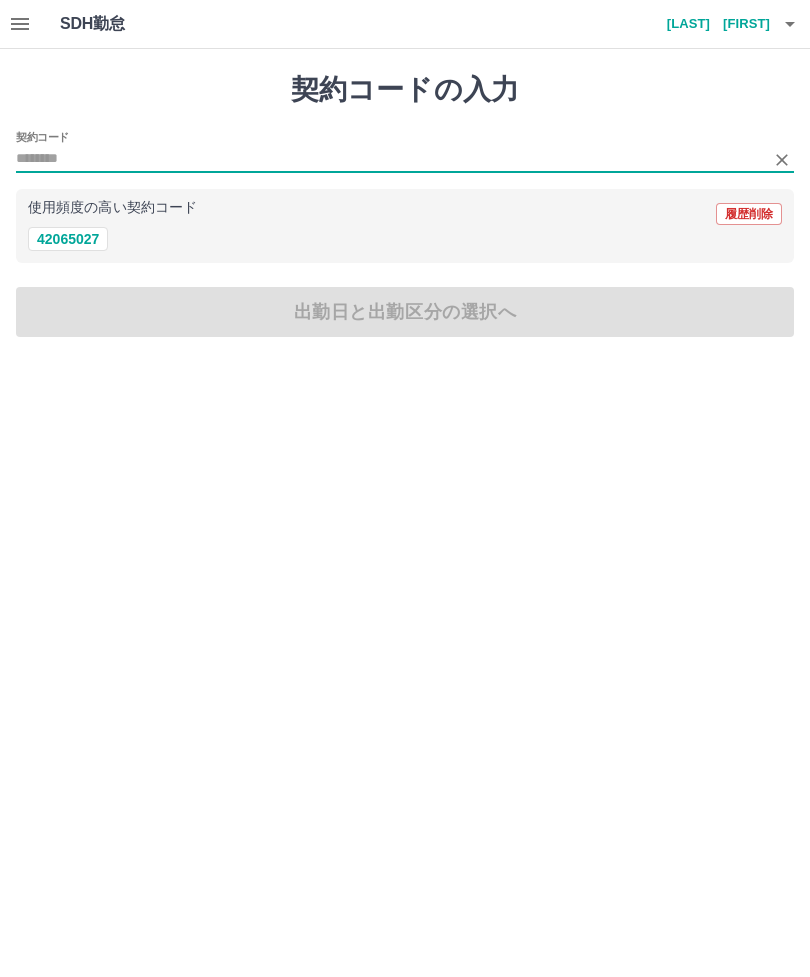 click on "42065027" at bounding box center (68, 239) 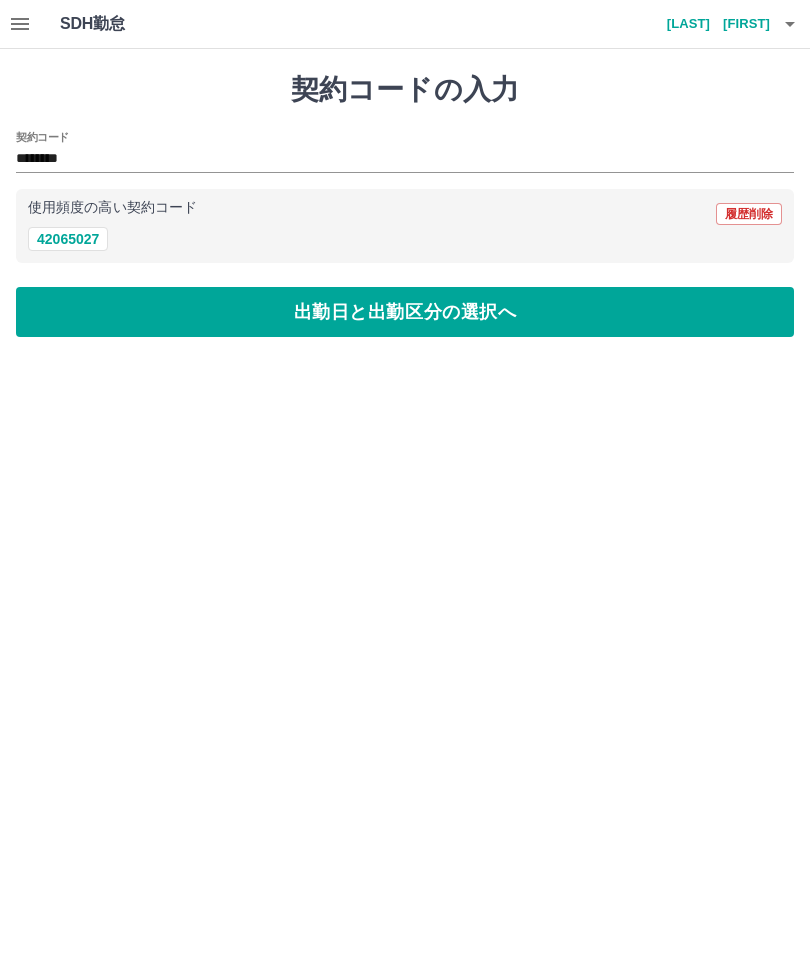 click on "出勤日と出勤区分の選択へ" at bounding box center [405, 312] 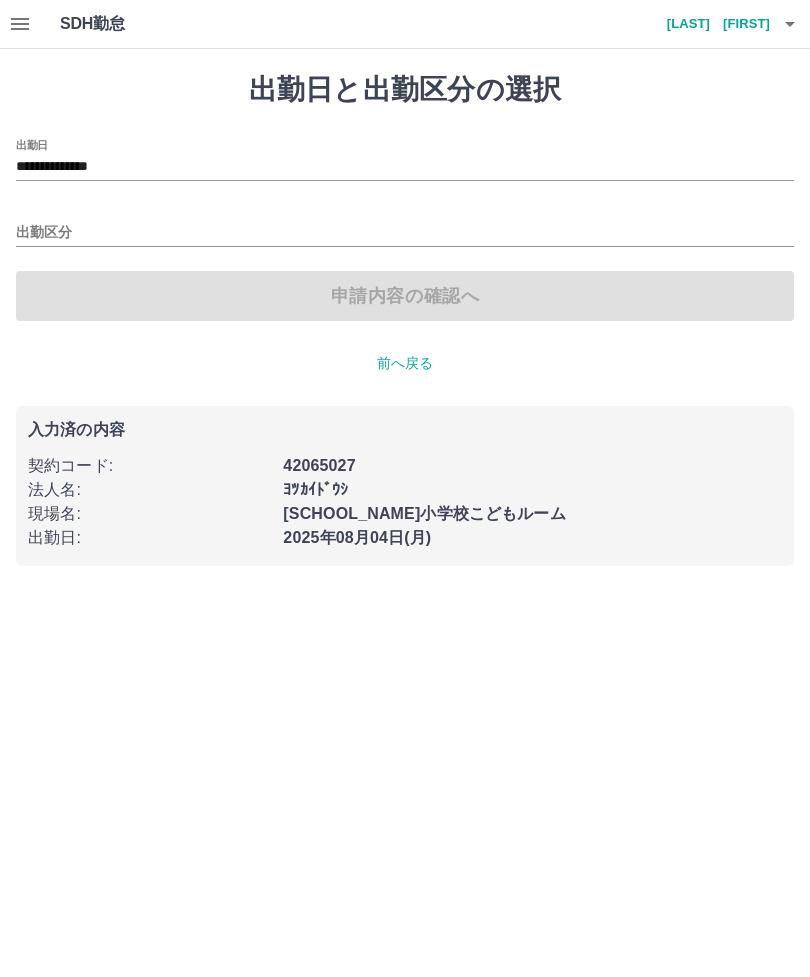 click on "出勤区分" at bounding box center (405, 233) 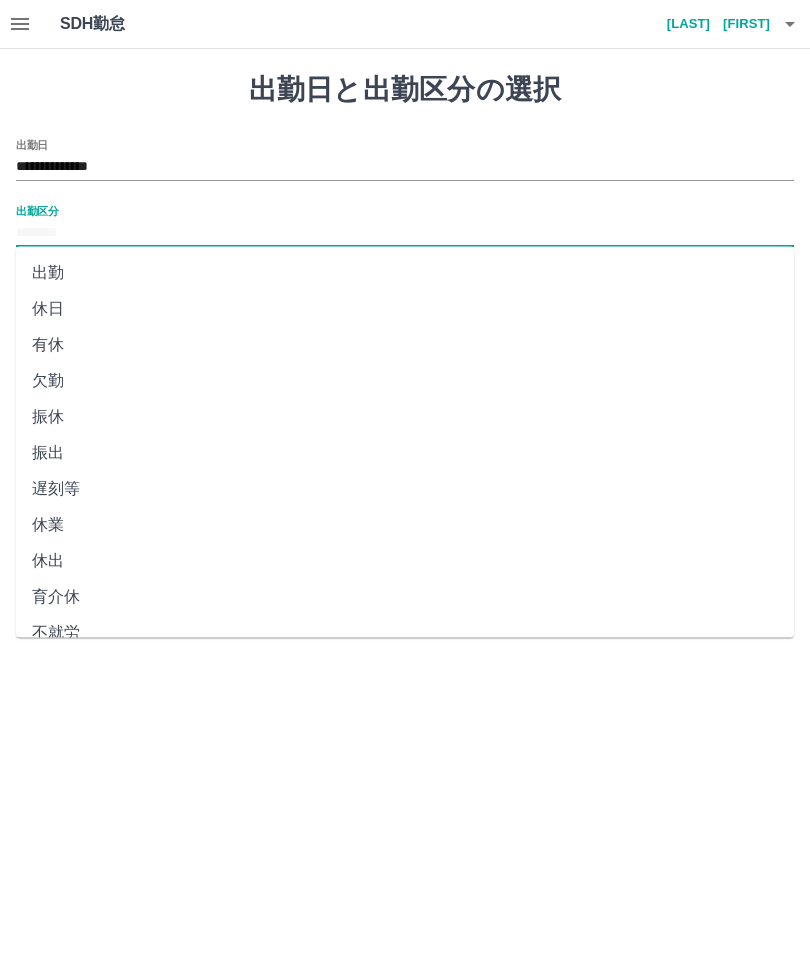 click on "出勤" at bounding box center (405, 273) 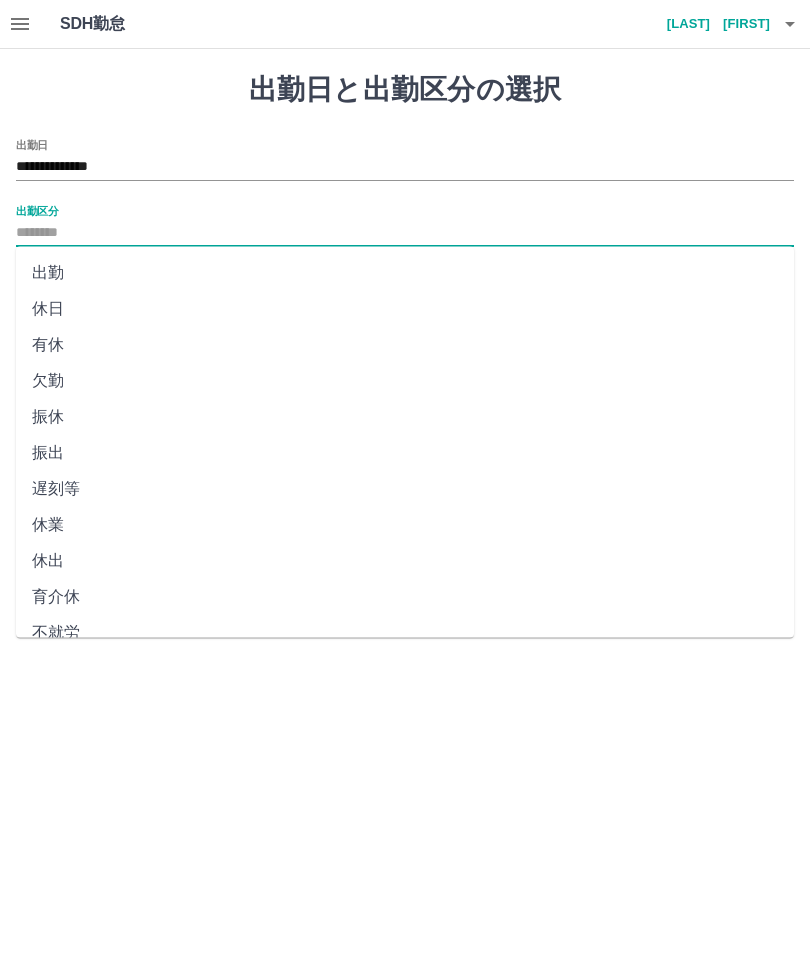 type on "**" 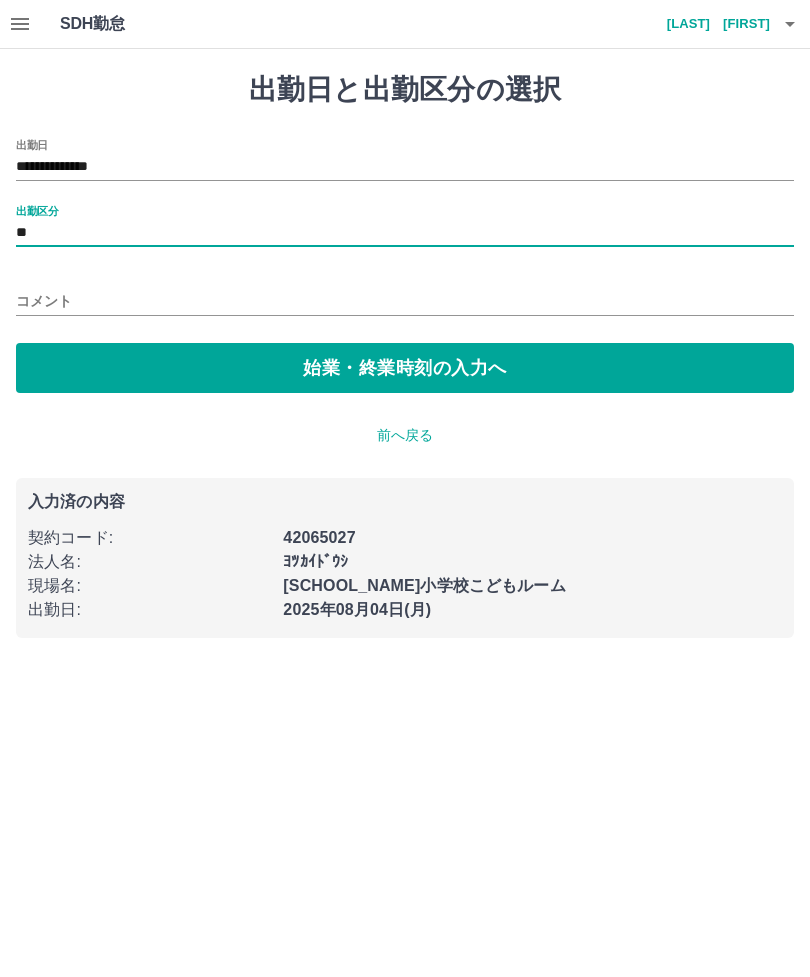 click on "始業・終業時刻の入力へ" at bounding box center [405, 368] 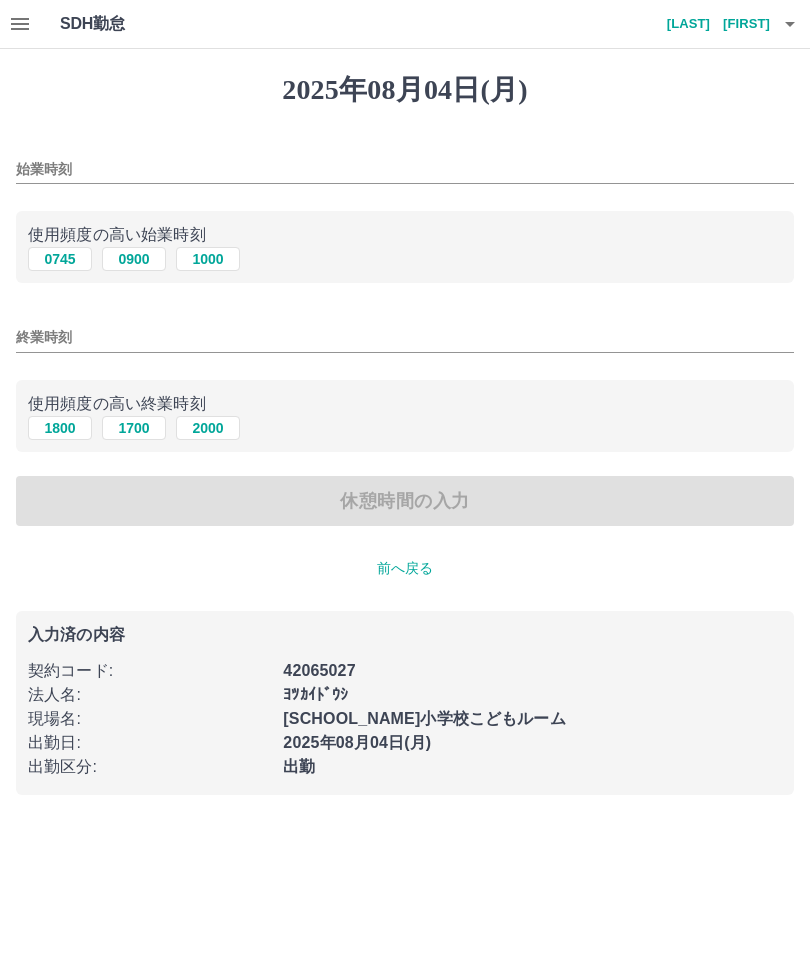 click on "0900" at bounding box center [134, 259] 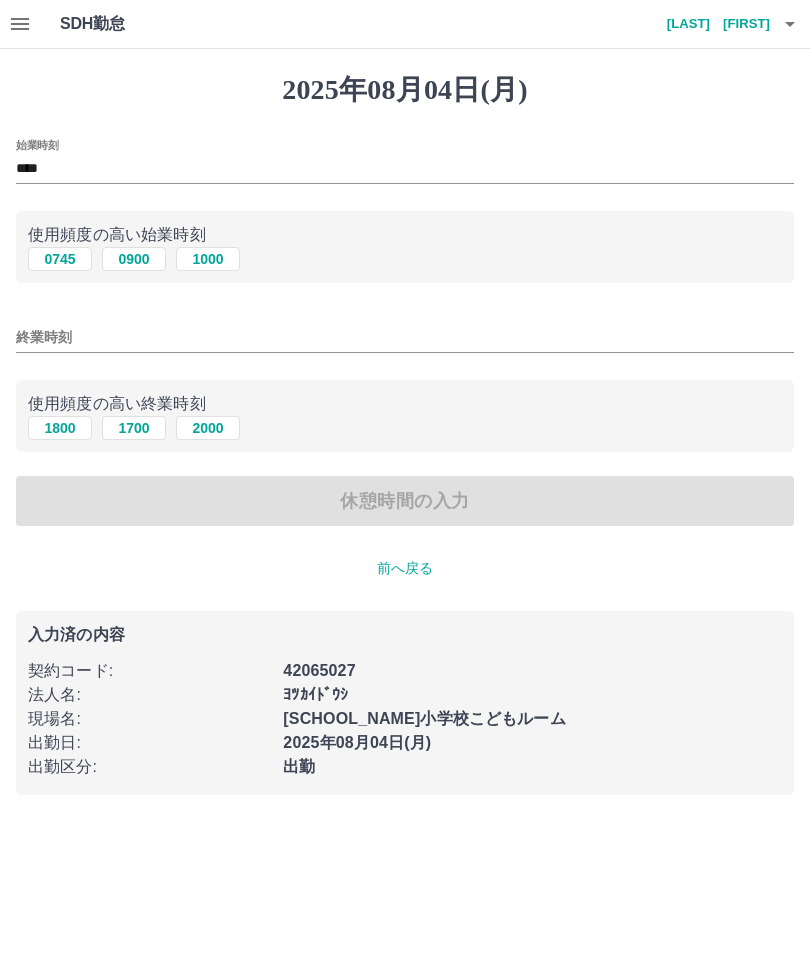 click on "終業時刻" at bounding box center [405, 337] 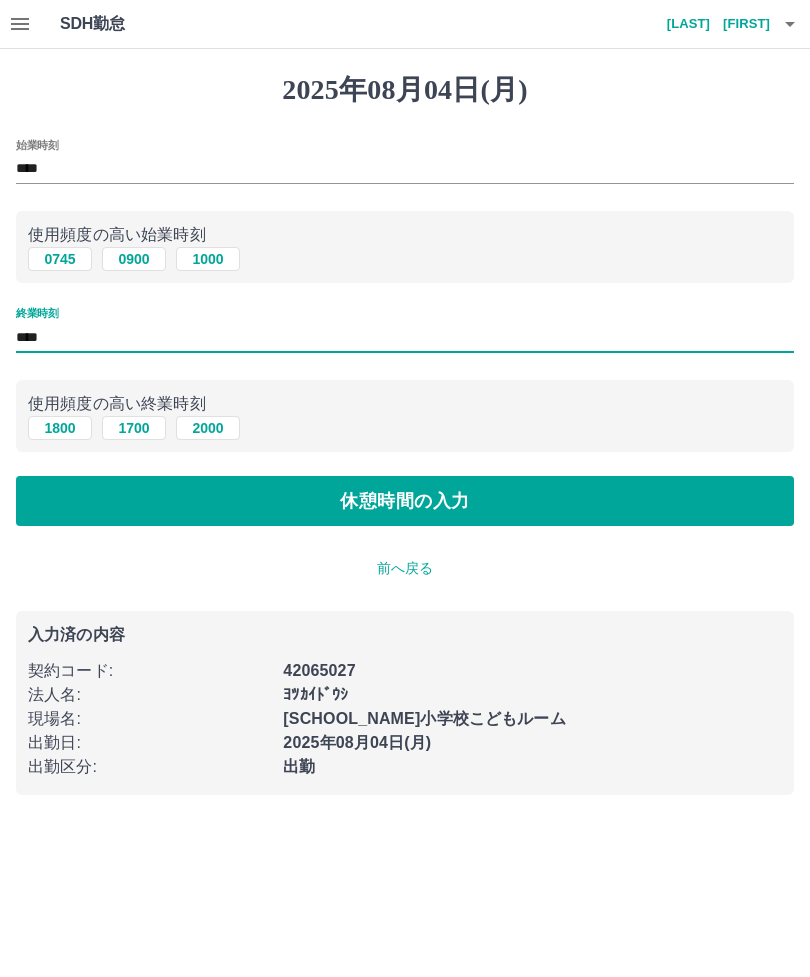 type on "****" 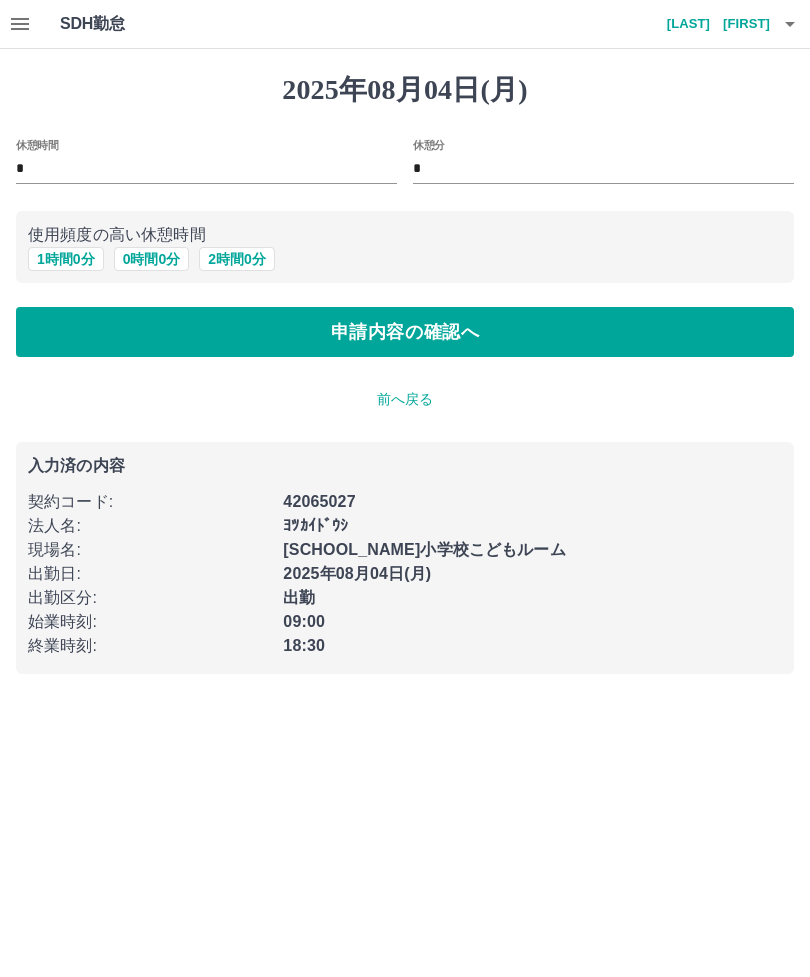 click on "1 時間 0 分" at bounding box center [66, 259] 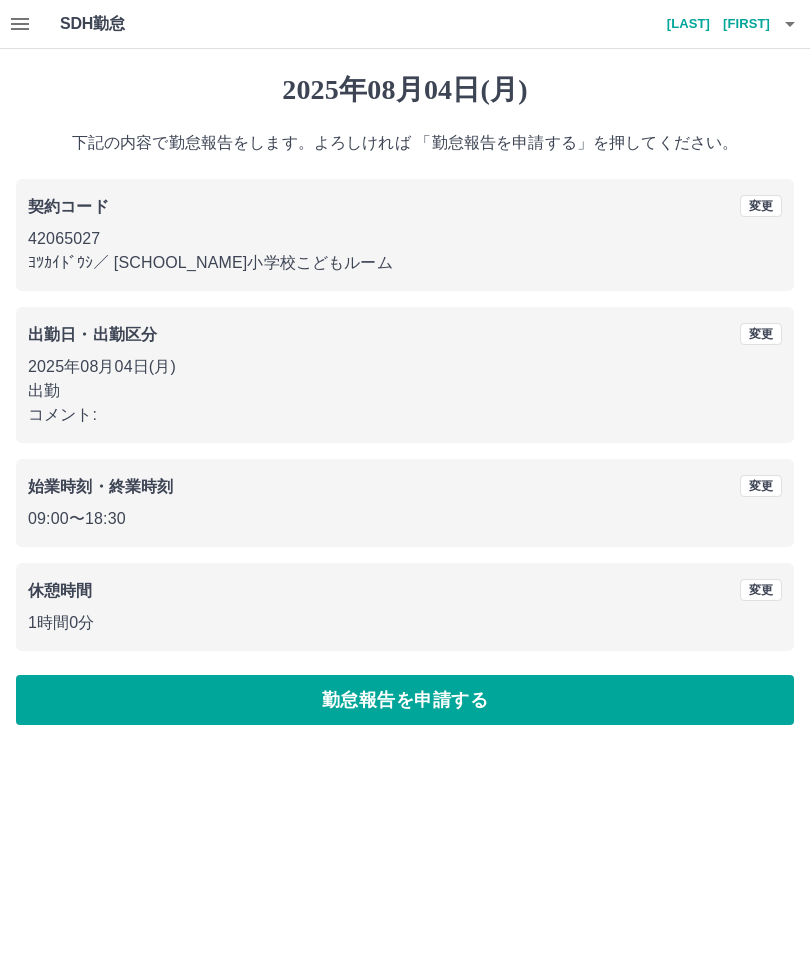 click on "勤怠報告を申請する" at bounding box center (405, 700) 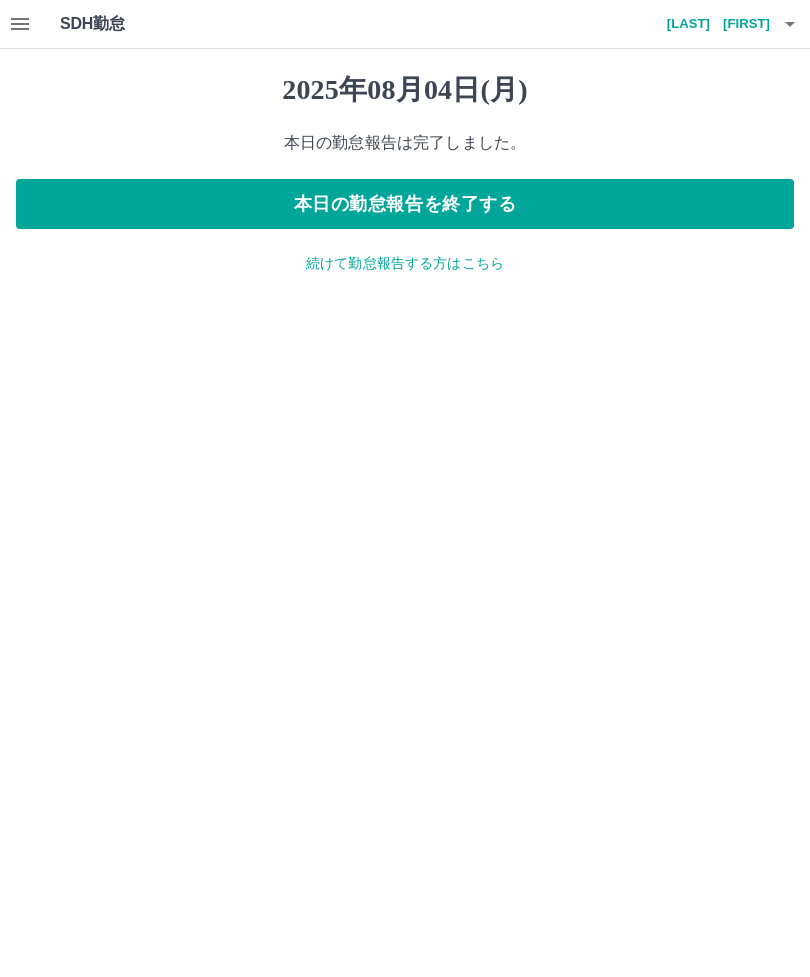 click on "本日の勤怠報告を終了する" at bounding box center (405, 204) 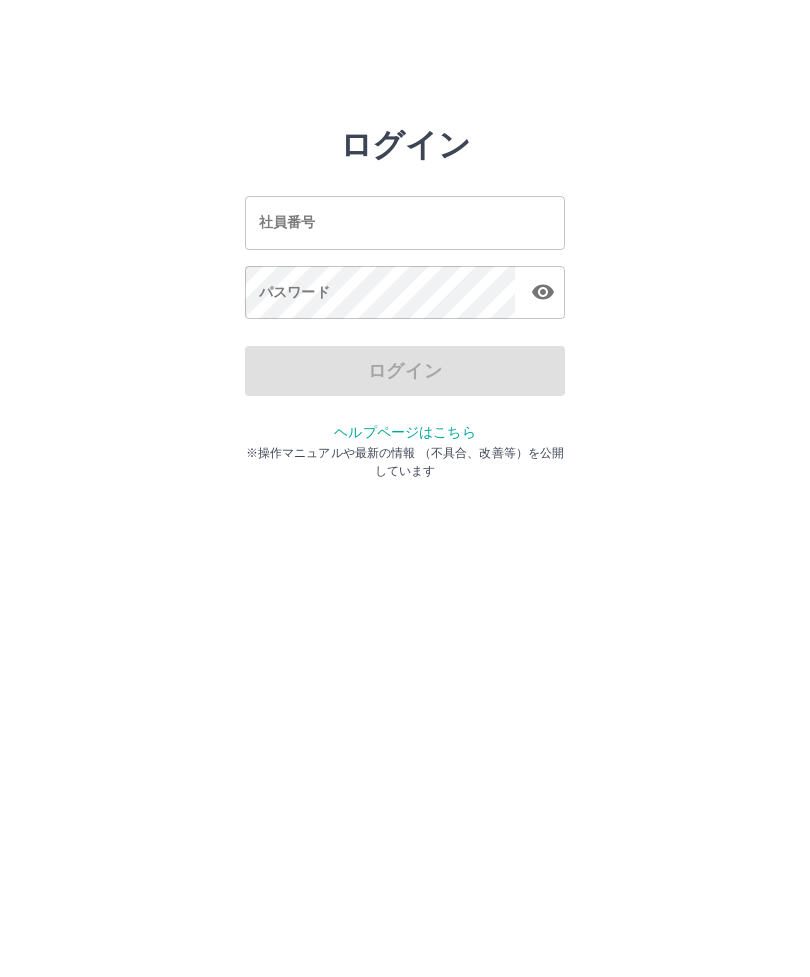 scroll, scrollTop: 0, scrollLeft: 0, axis: both 